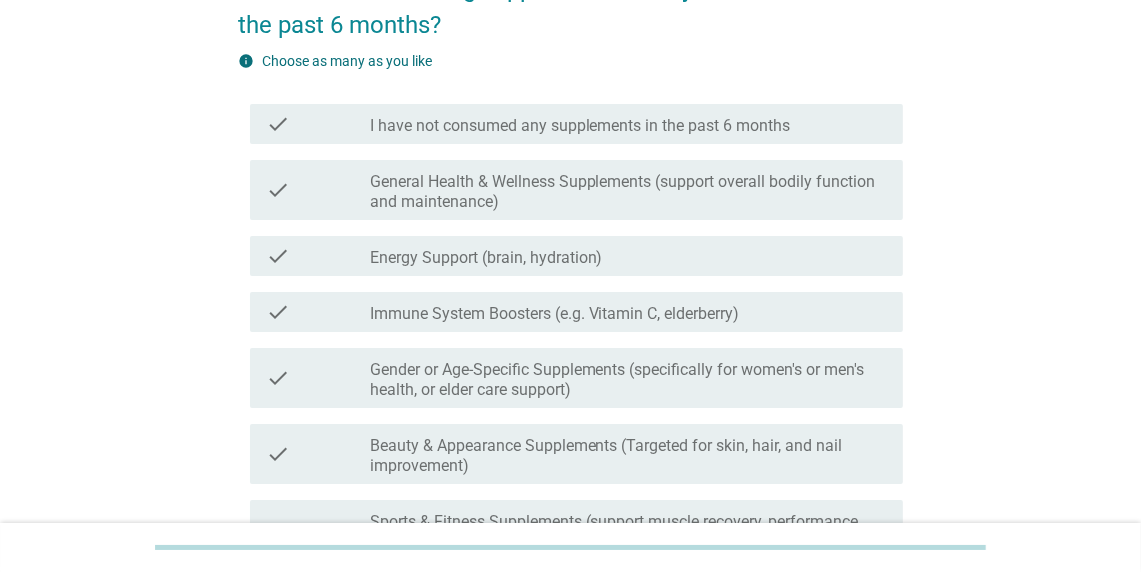 scroll, scrollTop: 99, scrollLeft: 0, axis: vertical 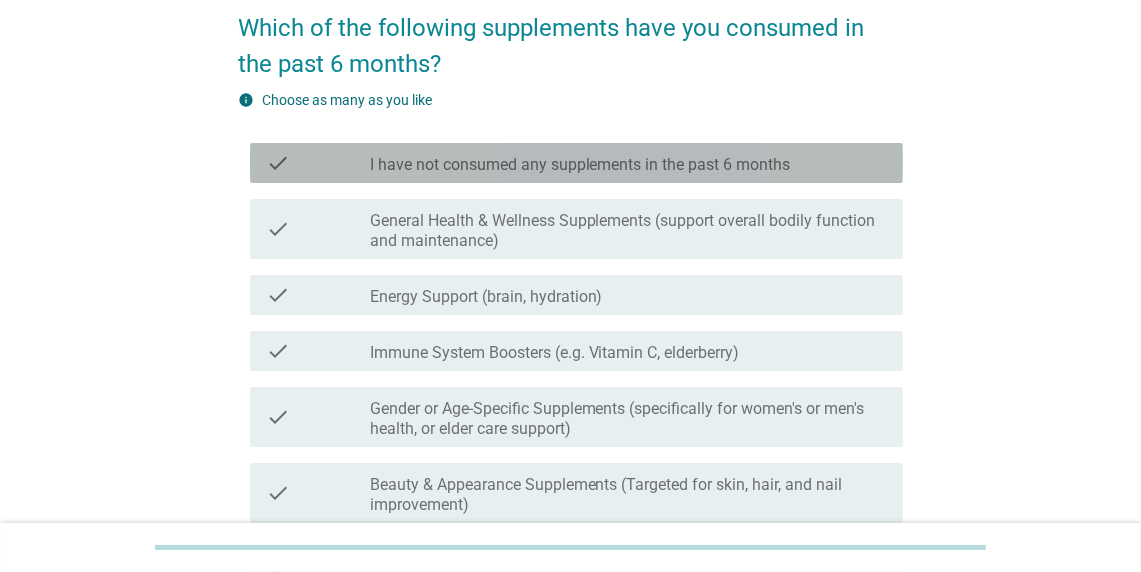 click on "I have not consumed any supplements in the past 6 months" at bounding box center (580, 165) 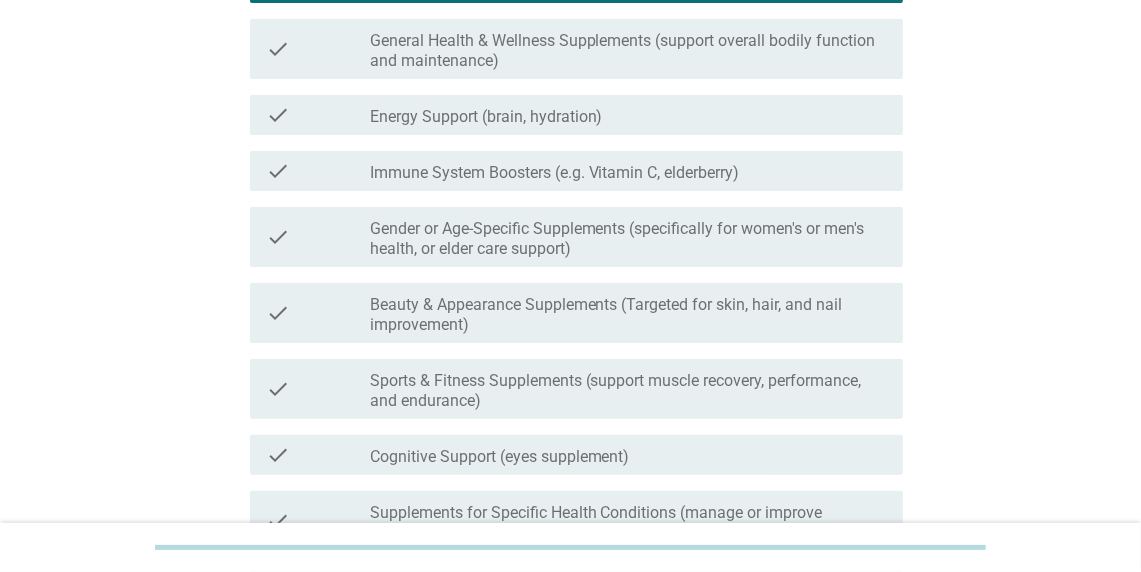 scroll, scrollTop: 546, scrollLeft: 0, axis: vertical 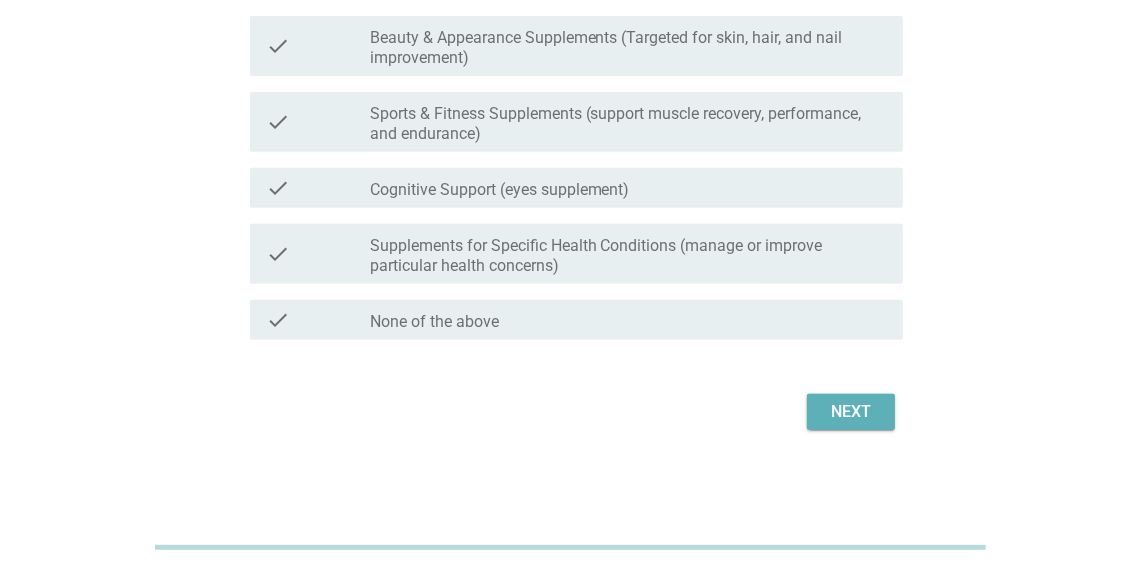 click on "Next" at bounding box center [851, 412] 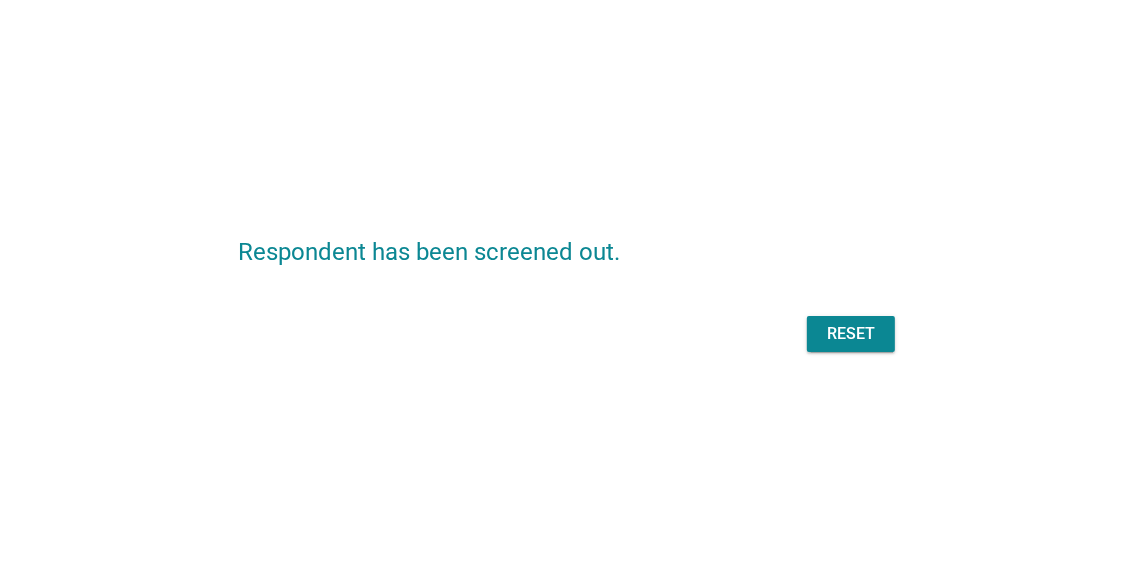 scroll, scrollTop: 0, scrollLeft: 0, axis: both 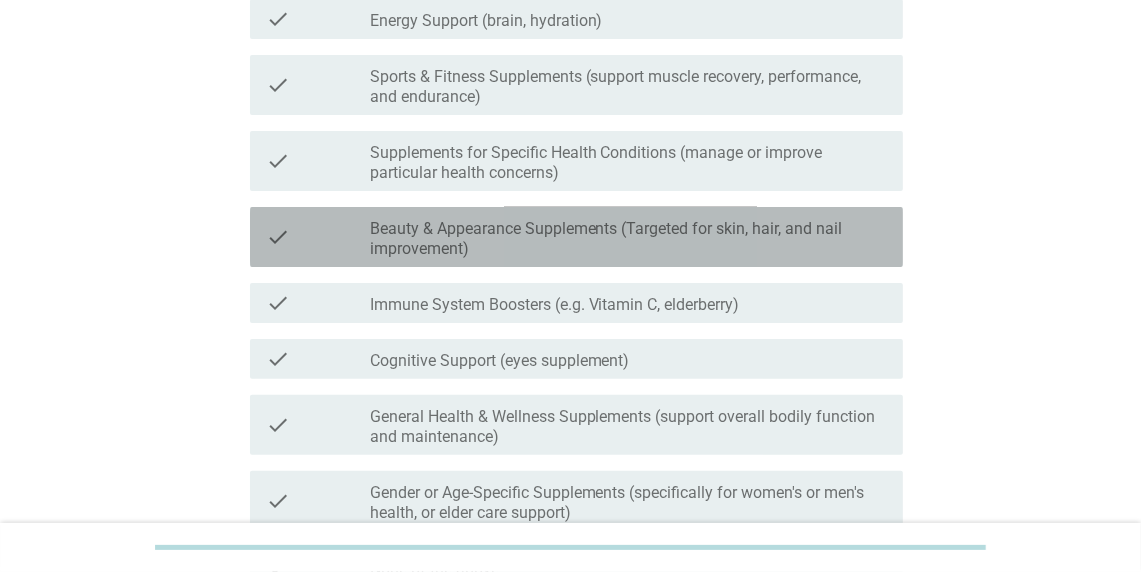 click on "Beauty & Appearance Supplements (Targeted for skin, hair, and nail improvement)" at bounding box center [628, 239] 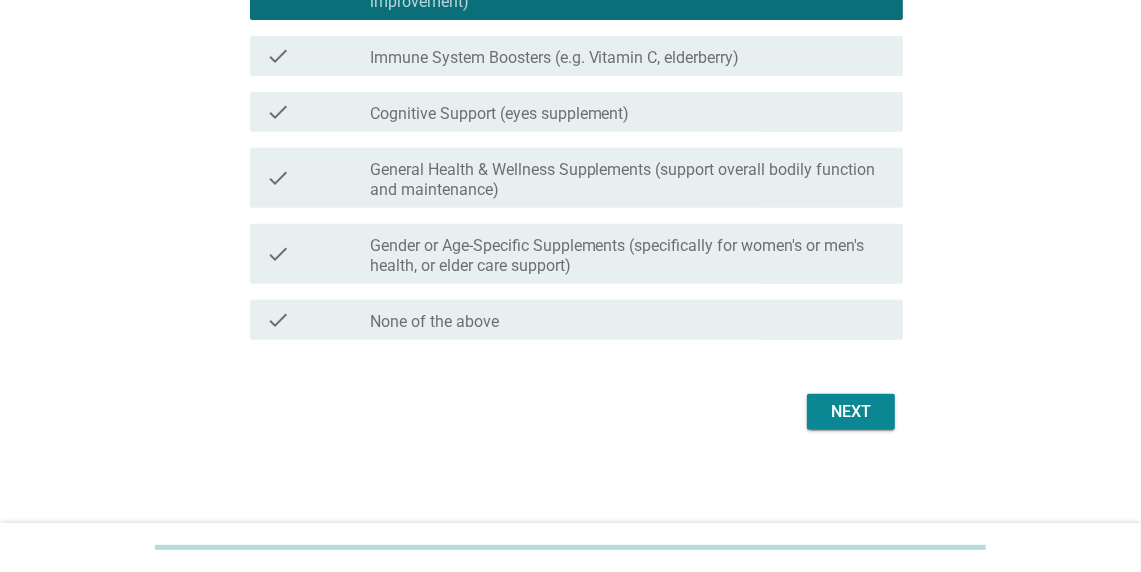 scroll, scrollTop: 546, scrollLeft: 0, axis: vertical 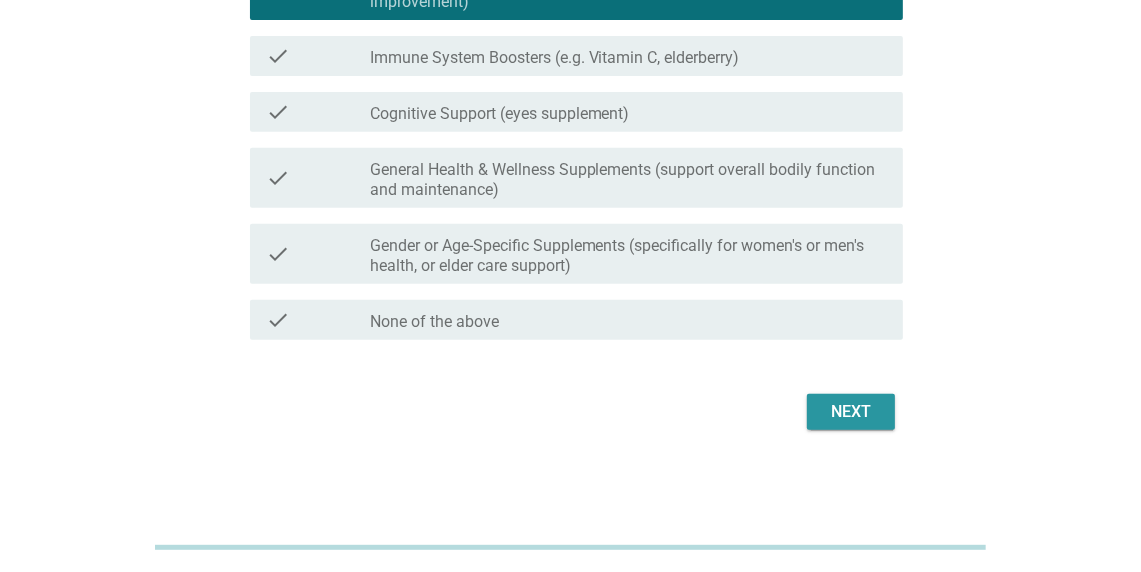 click on "Next" at bounding box center [851, 412] 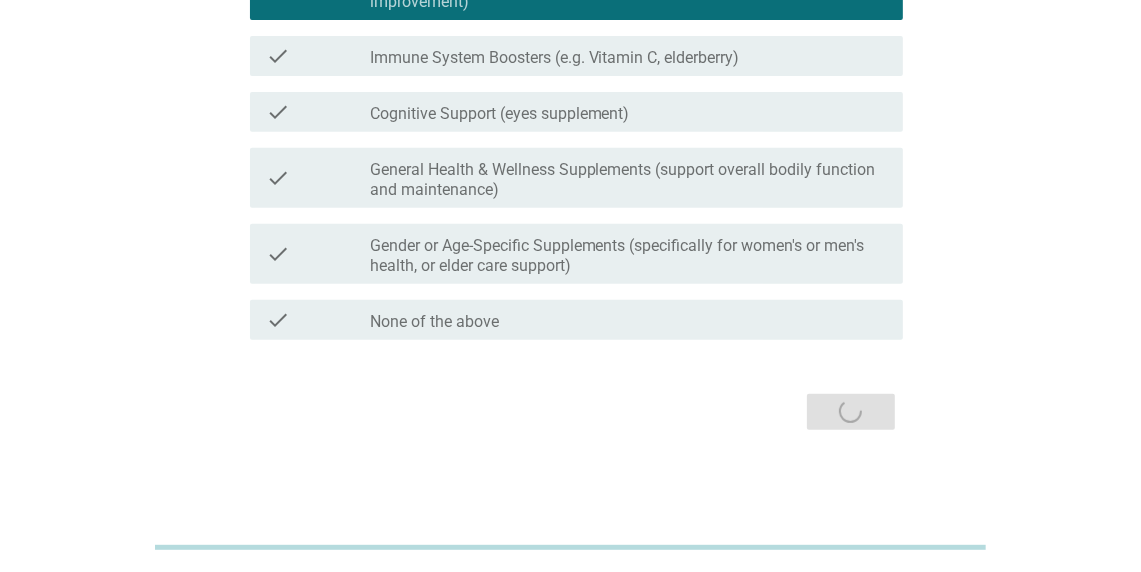 scroll, scrollTop: 0, scrollLeft: 0, axis: both 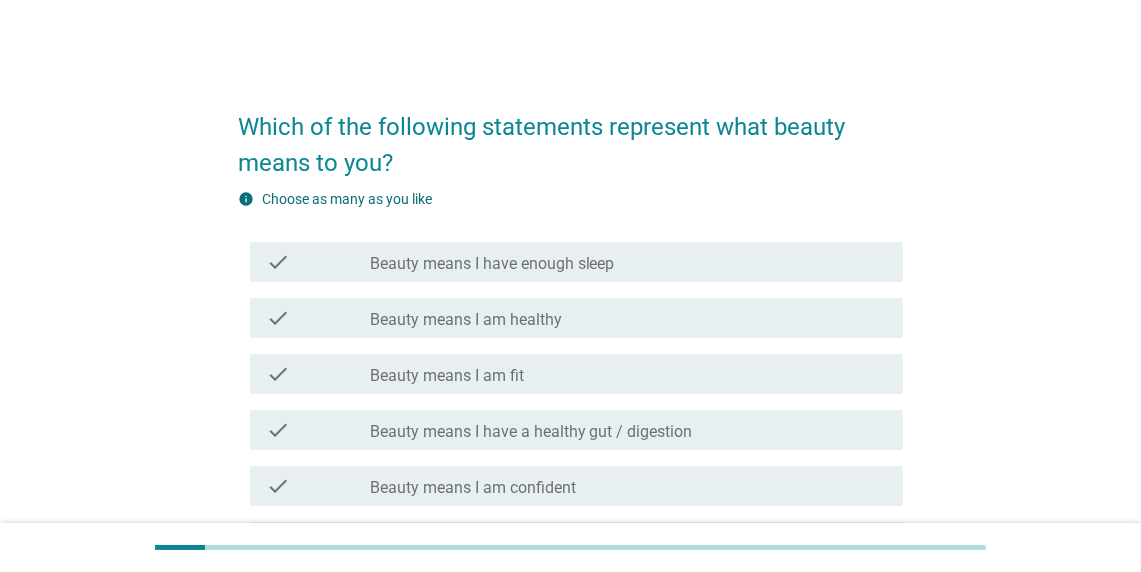 click on "check     check_box_outline_blank Beauty means I am healthy" at bounding box center [576, 318] 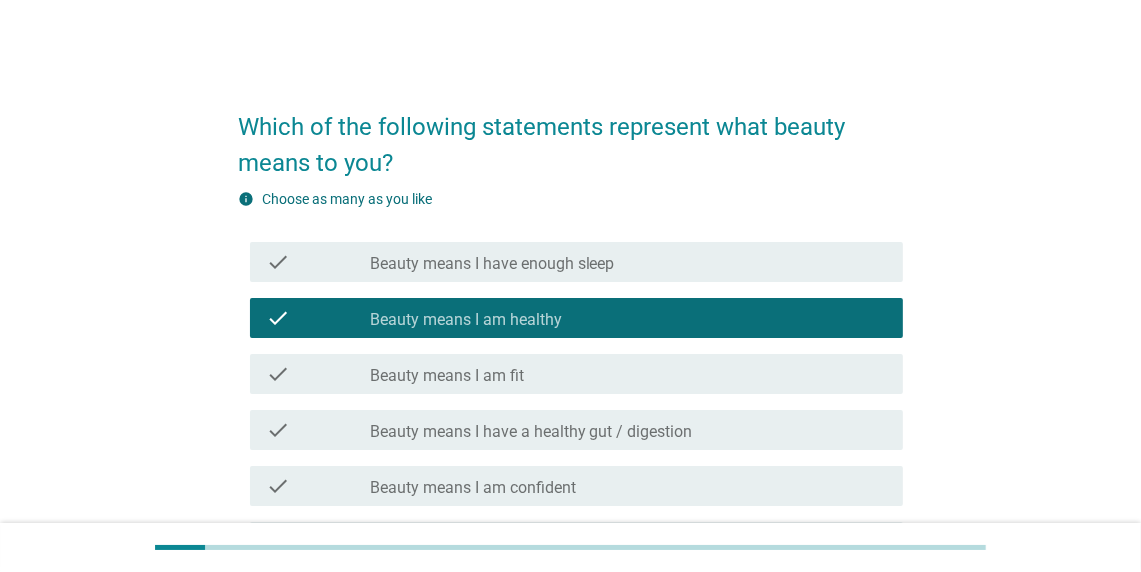 click on "check     check_box_outline_blank Beauty means I am fit" at bounding box center [576, 374] 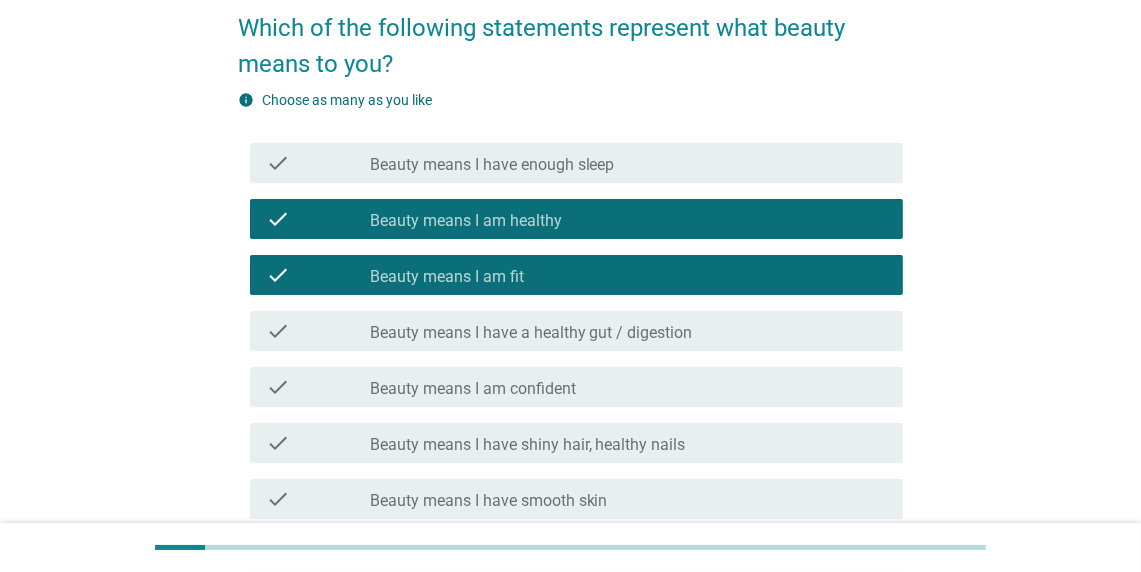 scroll, scrollTop: 199, scrollLeft: 0, axis: vertical 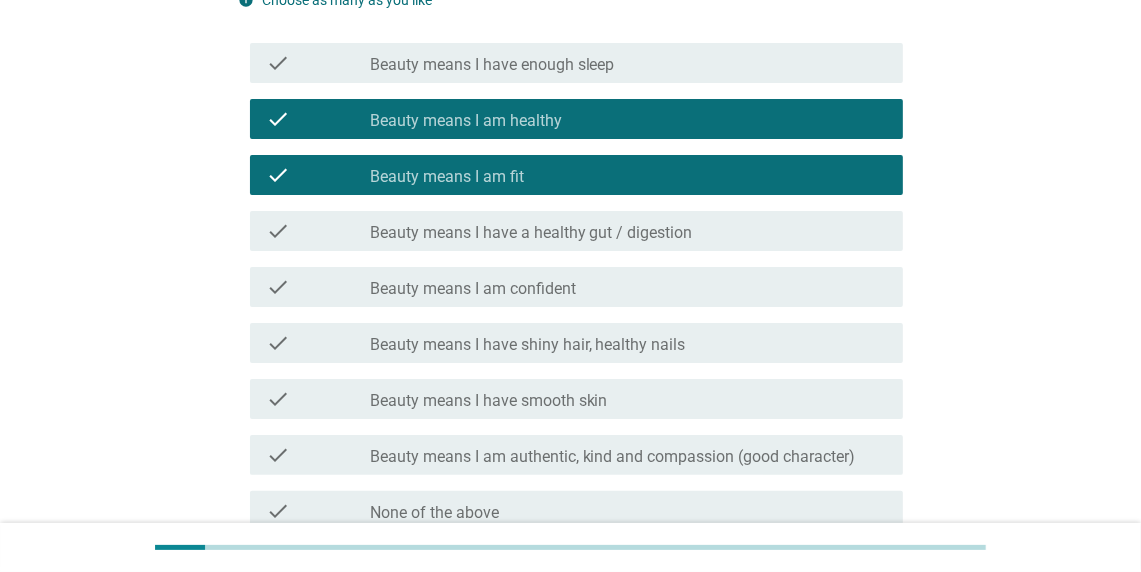 click on "check_box_outline_blank Beauty means I am confident" at bounding box center (628, 287) 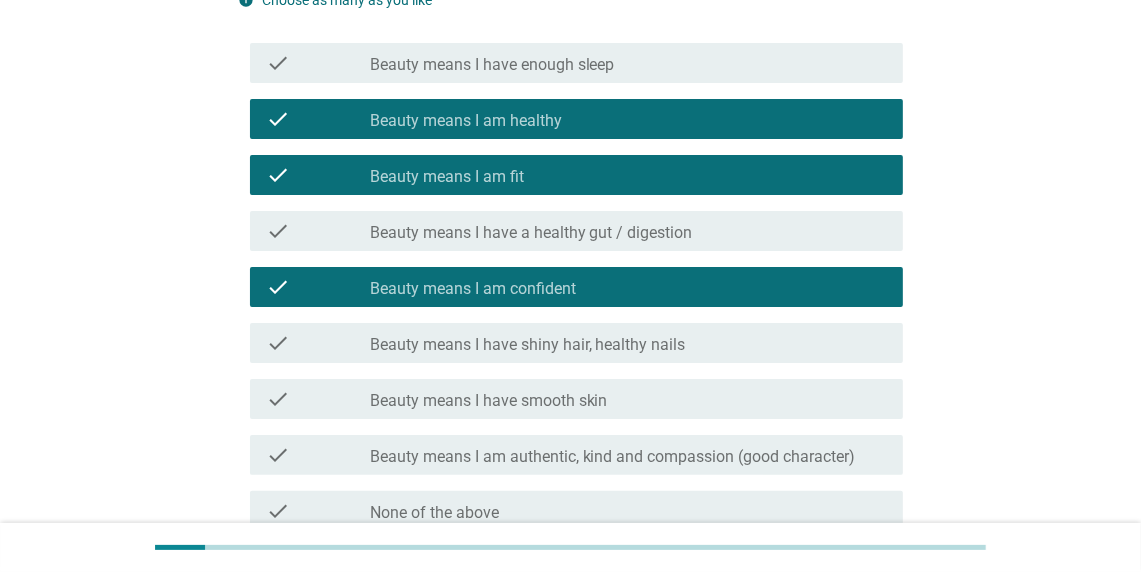 click on "Beauty means I have shiny hair, healthy nails" at bounding box center (528, 345) 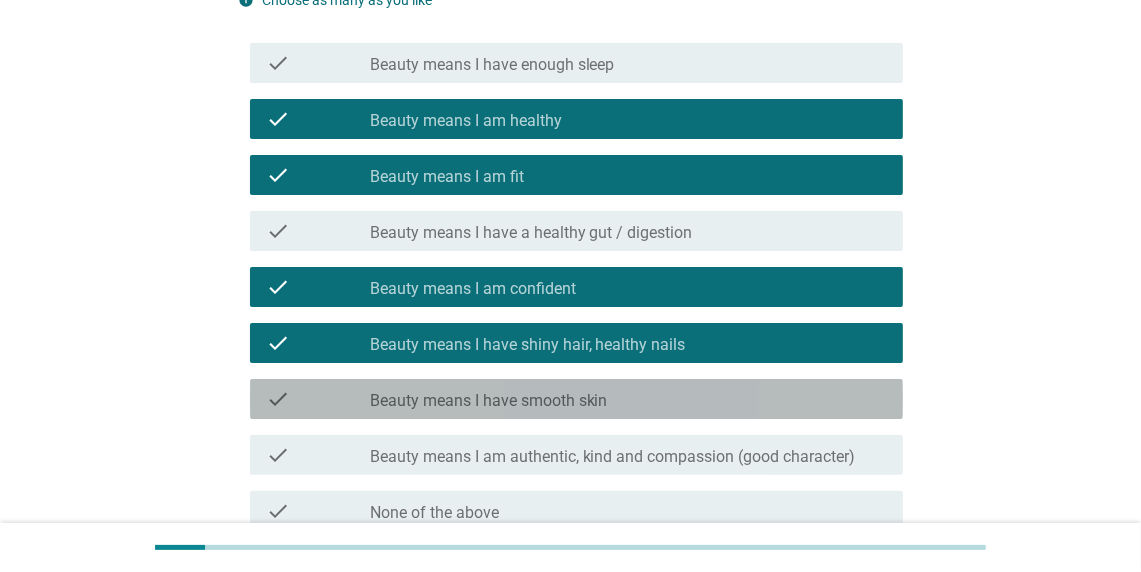 click on "Beauty means I have smooth skin" at bounding box center [489, 401] 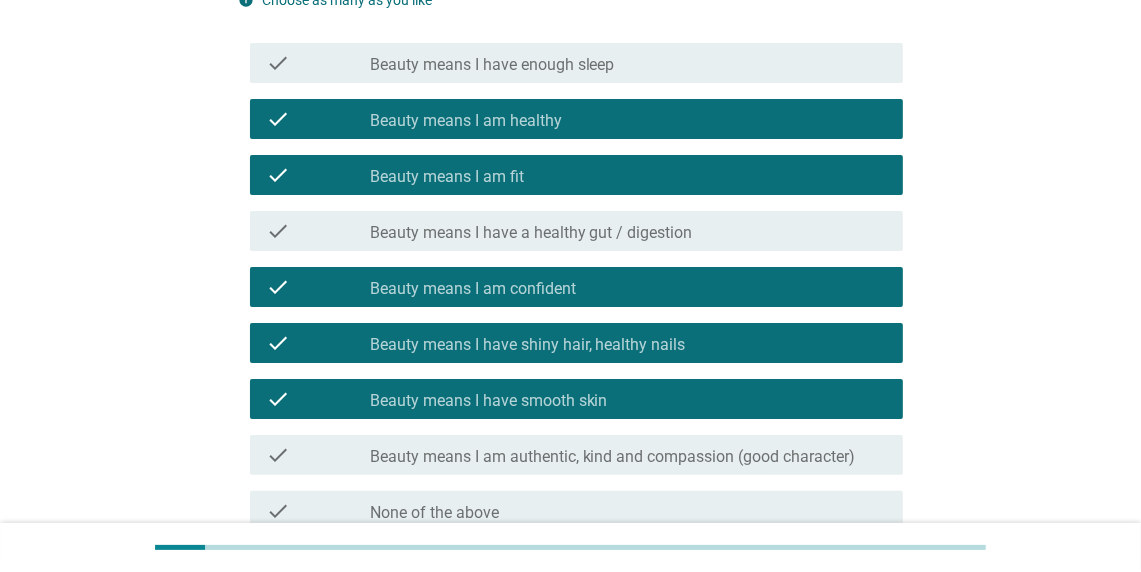 scroll, scrollTop: 299, scrollLeft: 0, axis: vertical 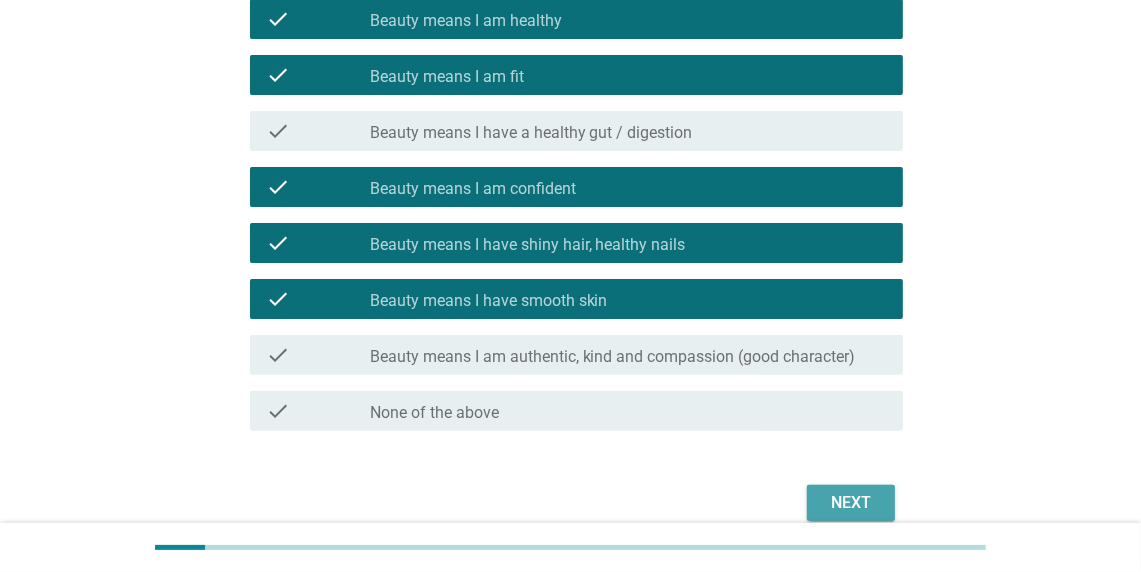 click on "Next" at bounding box center (851, 503) 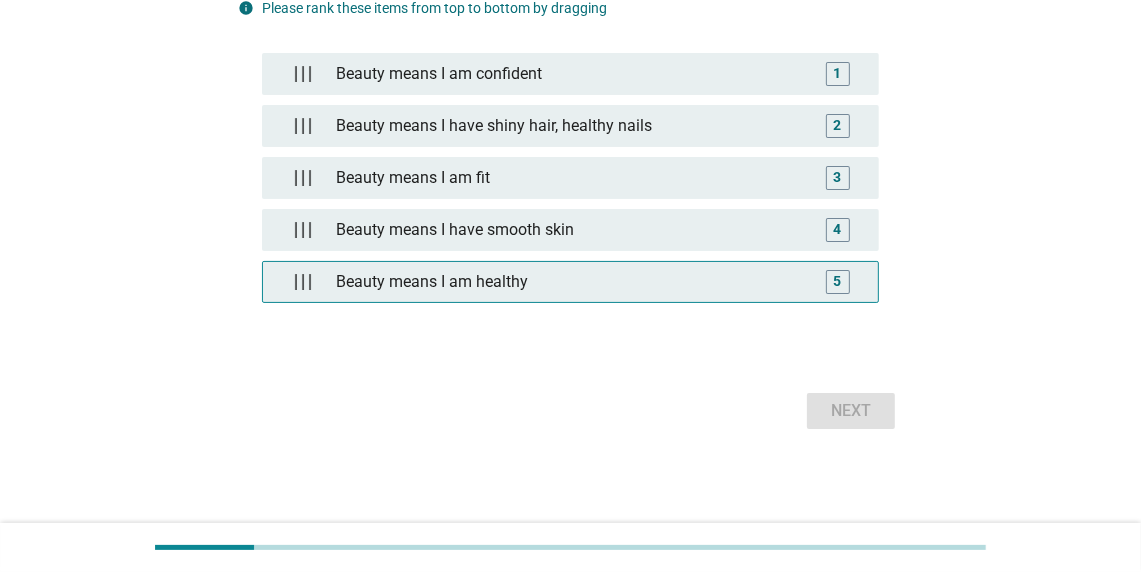 scroll, scrollTop: 0, scrollLeft: 0, axis: both 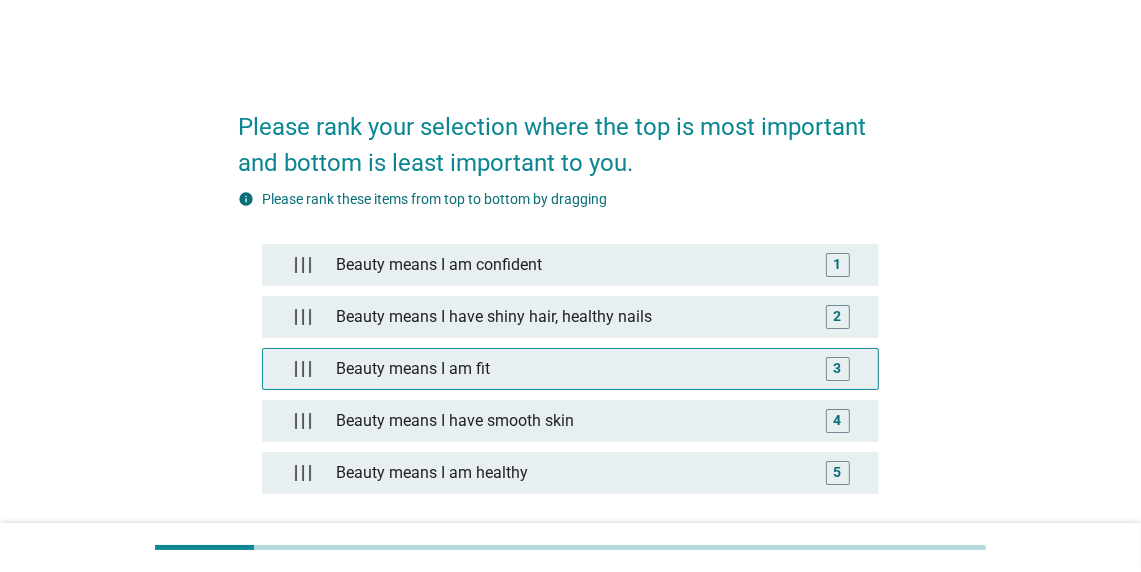 type 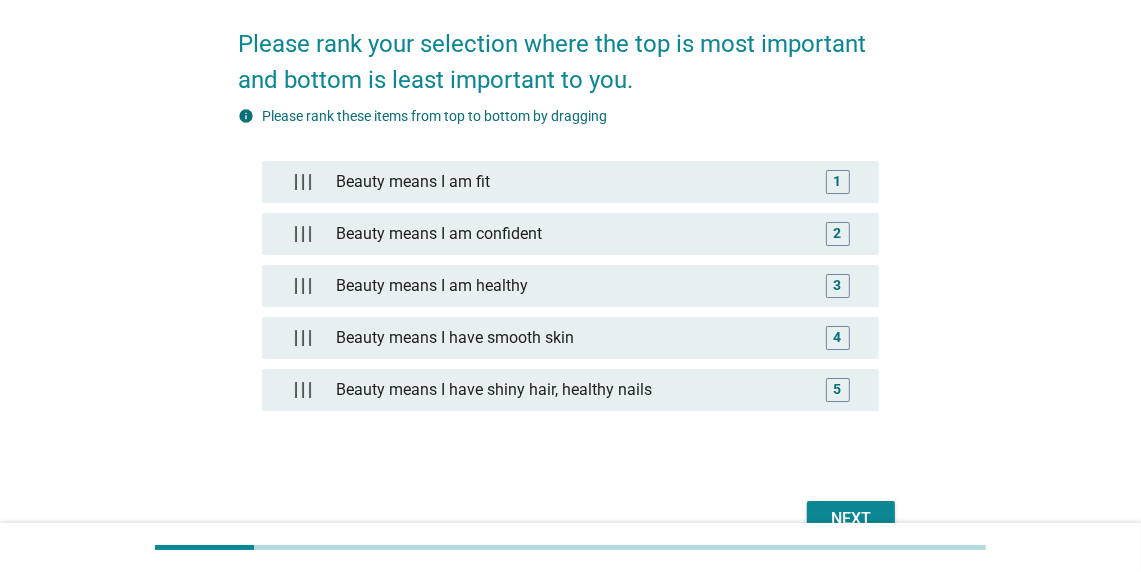 scroll, scrollTop: 186, scrollLeft: 0, axis: vertical 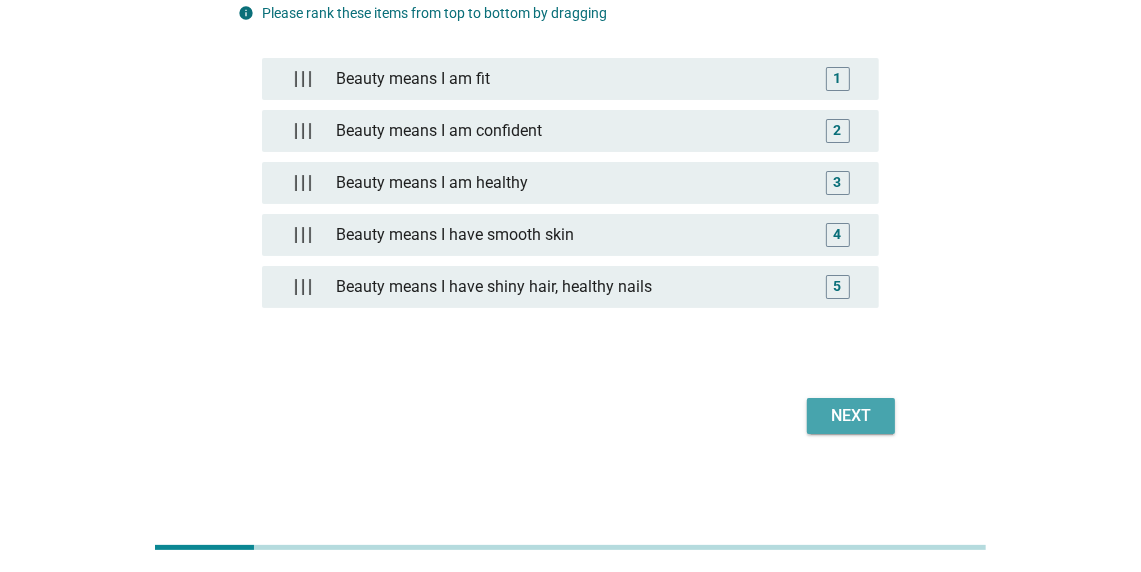 click on "Next" at bounding box center (851, 416) 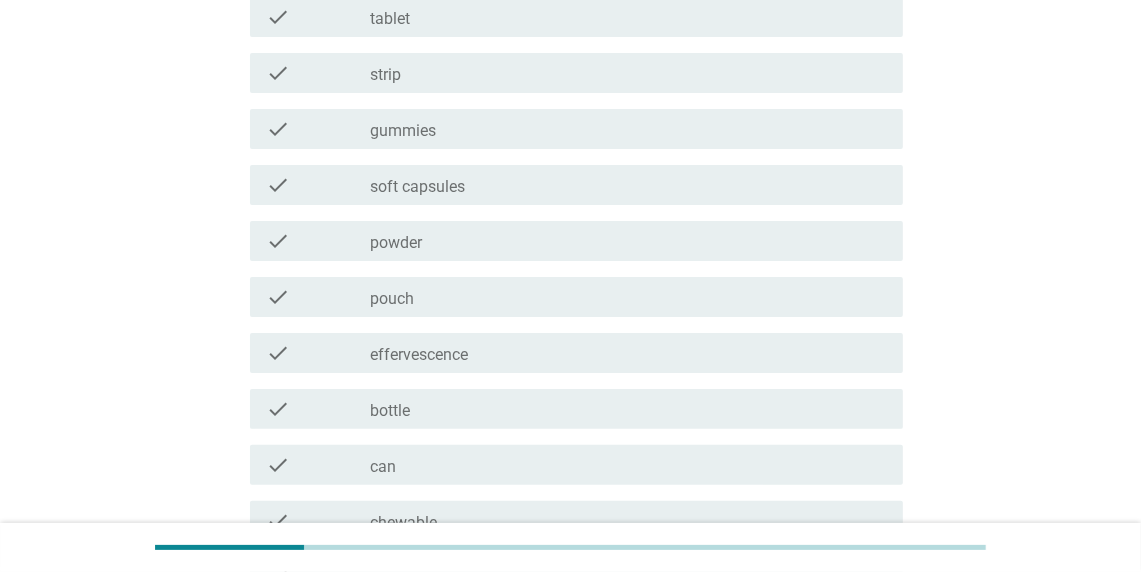 scroll, scrollTop: 199, scrollLeft: 0, axis: vertical 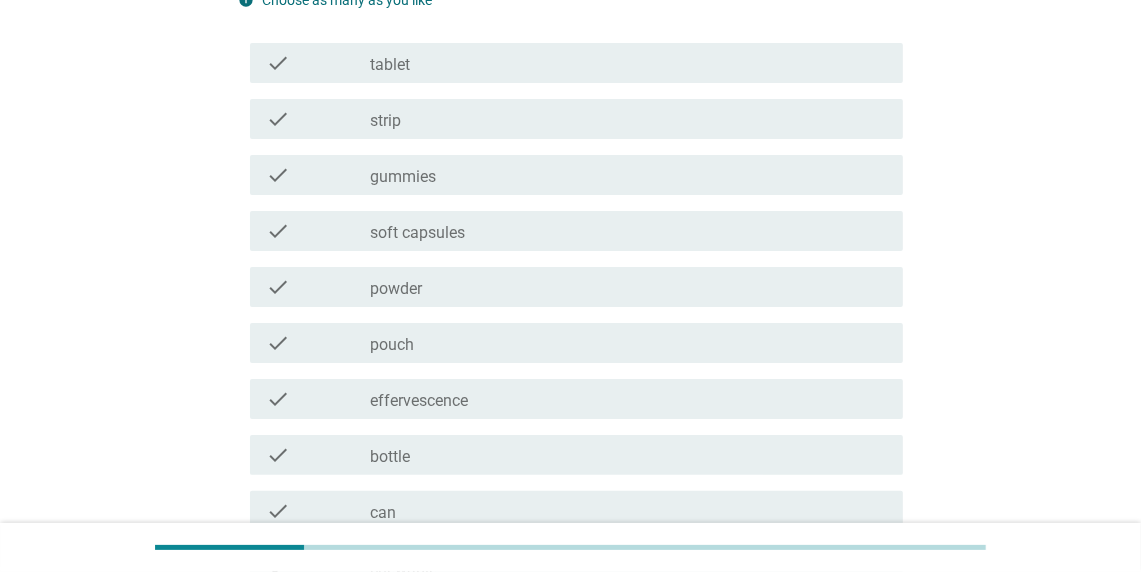click on "check_box_outline_blank bottle" at bounding box center [628, 455] 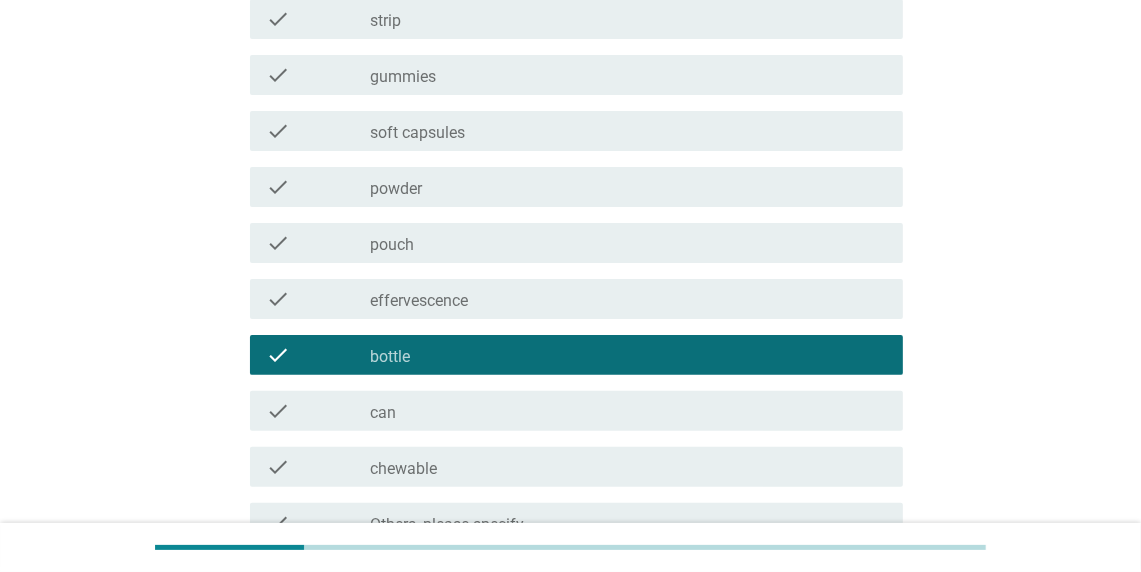 scroll, scrollTop: 499, scrollLeft: 0, axis: vertical 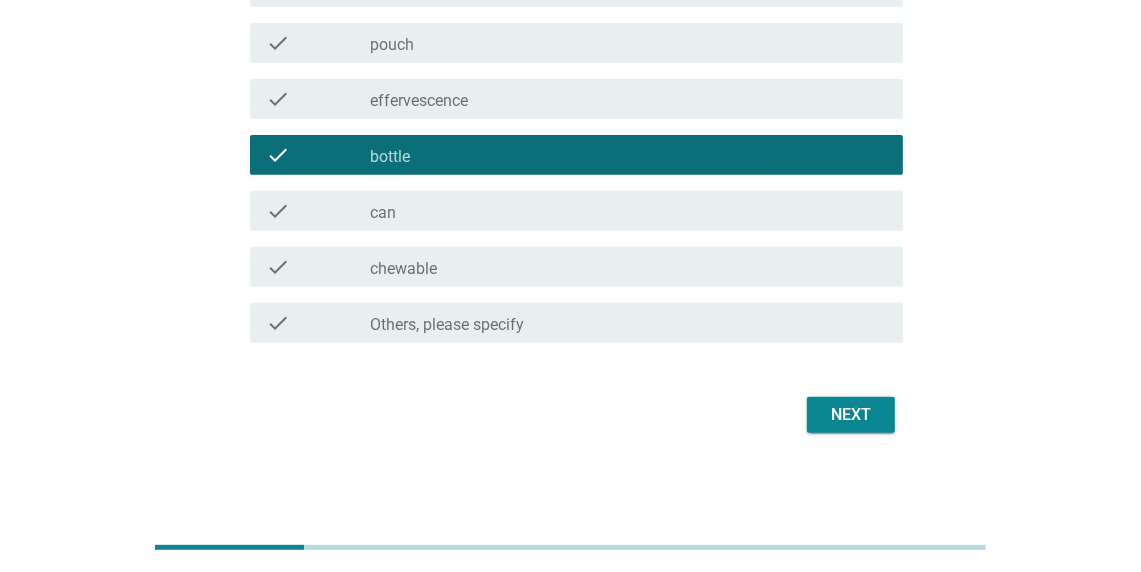 click on "Next" at bounding box center [851, 415] 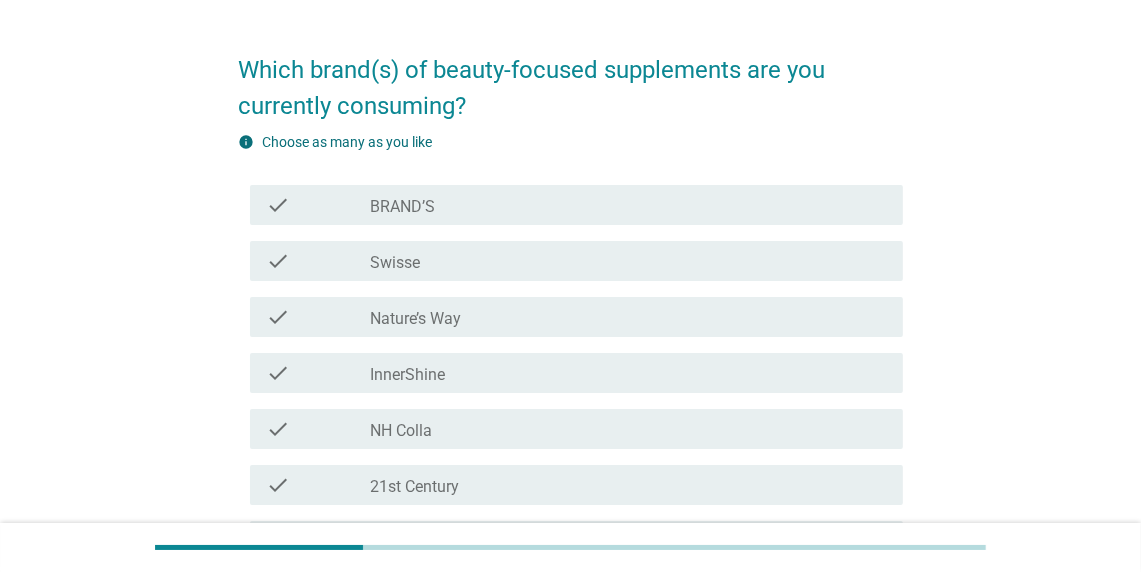 scroll, scrollTop: 99, scrollLeft: 0, axis: vertical 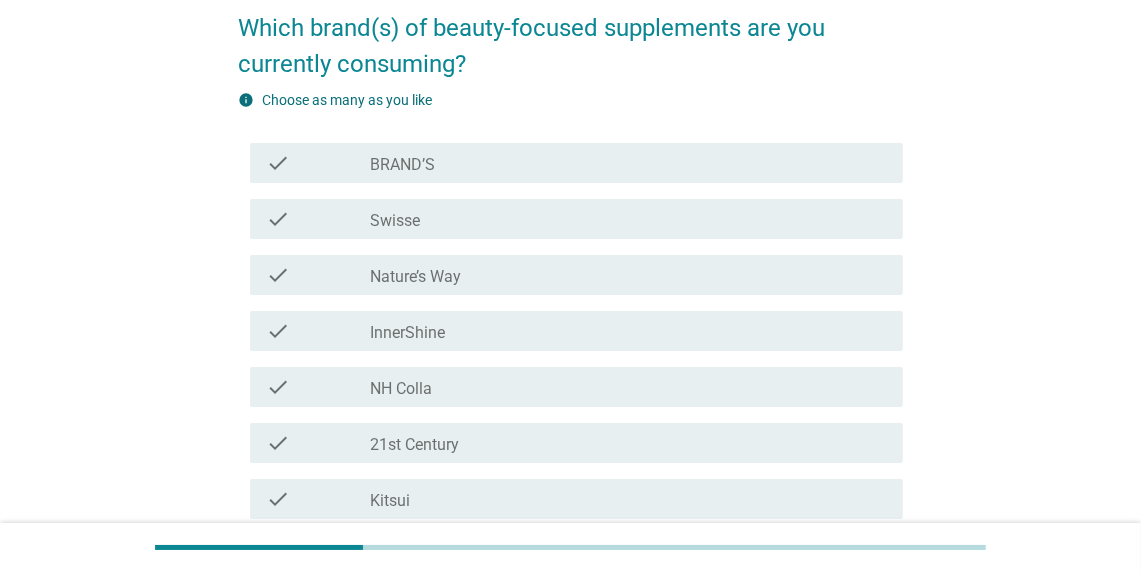 click on "check     check_box_outline_blank InnerShine" at bounding box center [576, 331] 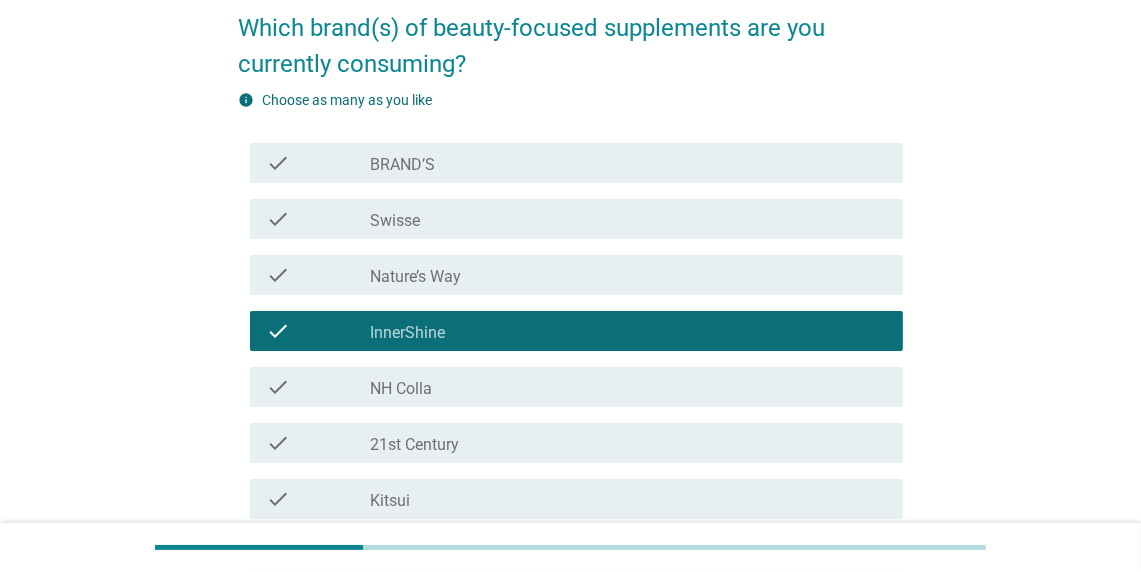 click on "check     check_box_outline_blank BRAND’S" at bounding box center [570, 163] 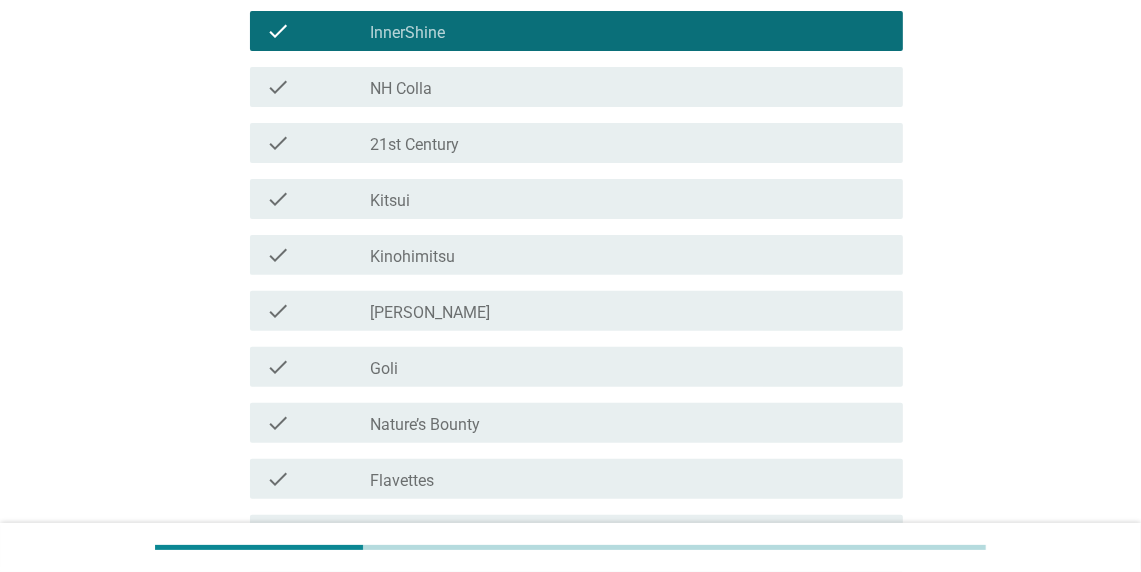 scroll, scrollTop: 499, scrollLeft: 0, axis: vertical 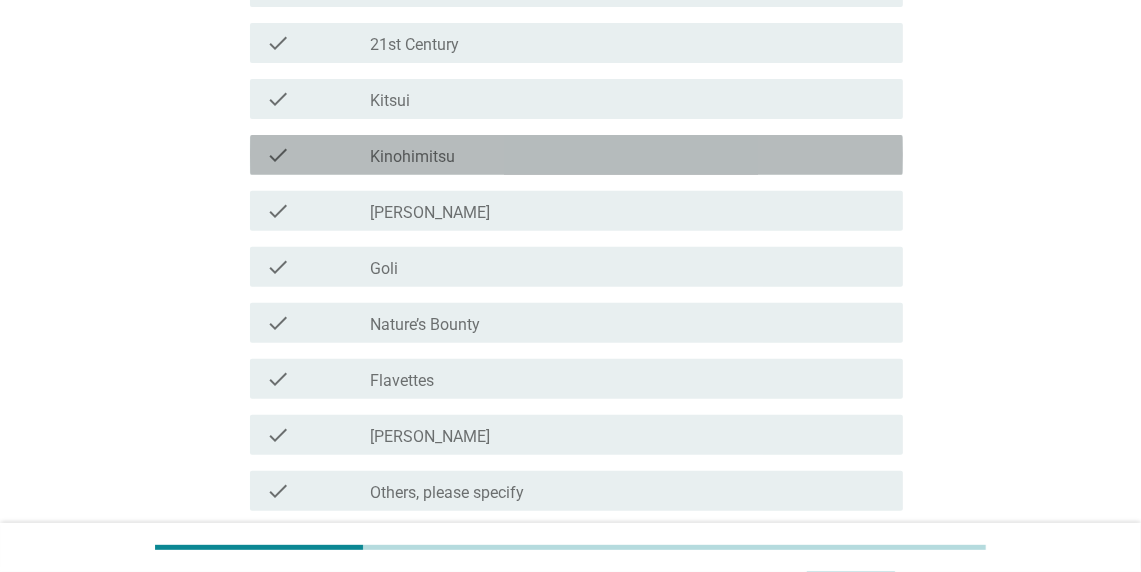 click on "check_box_outline_blank Kinohimitsu" at bounding box center [628, 155] 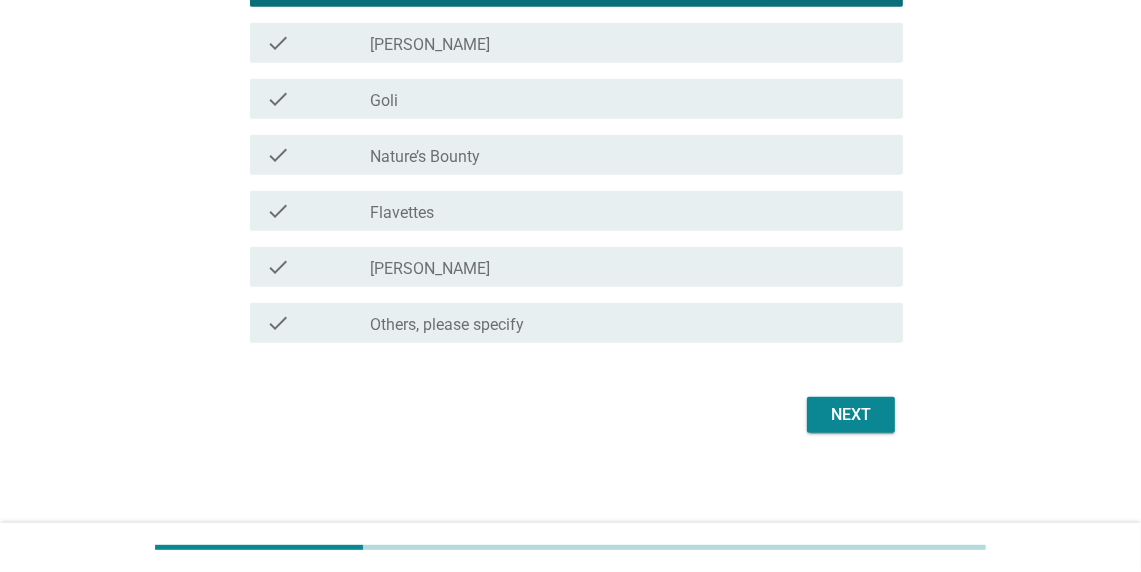 scroll, scrollTop: 670, scrollLeft: 0, axis: vertical 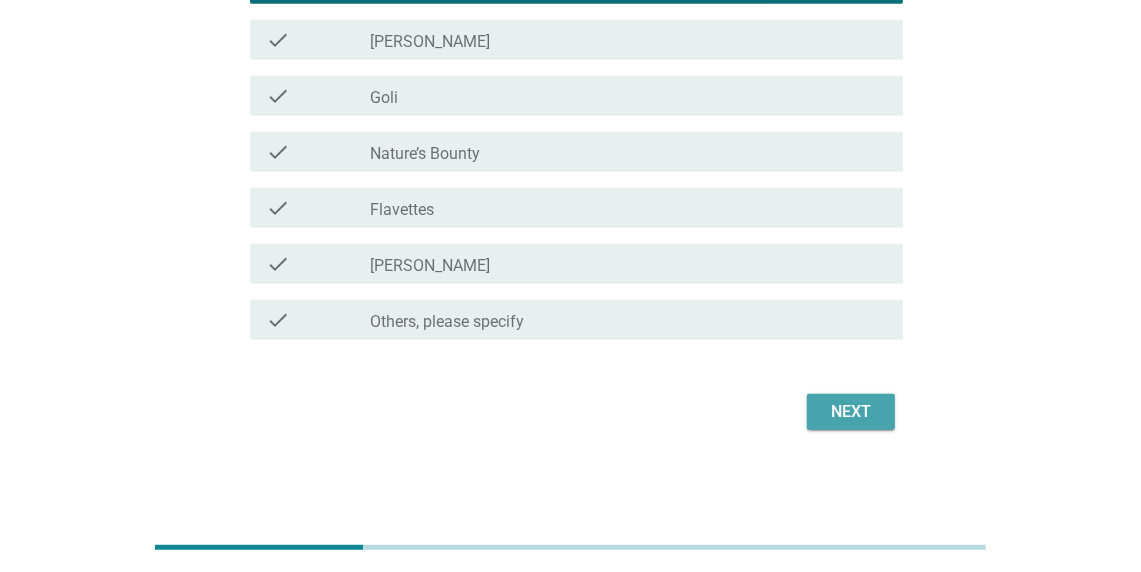 click on "Next" at bounding box center (851, 412) 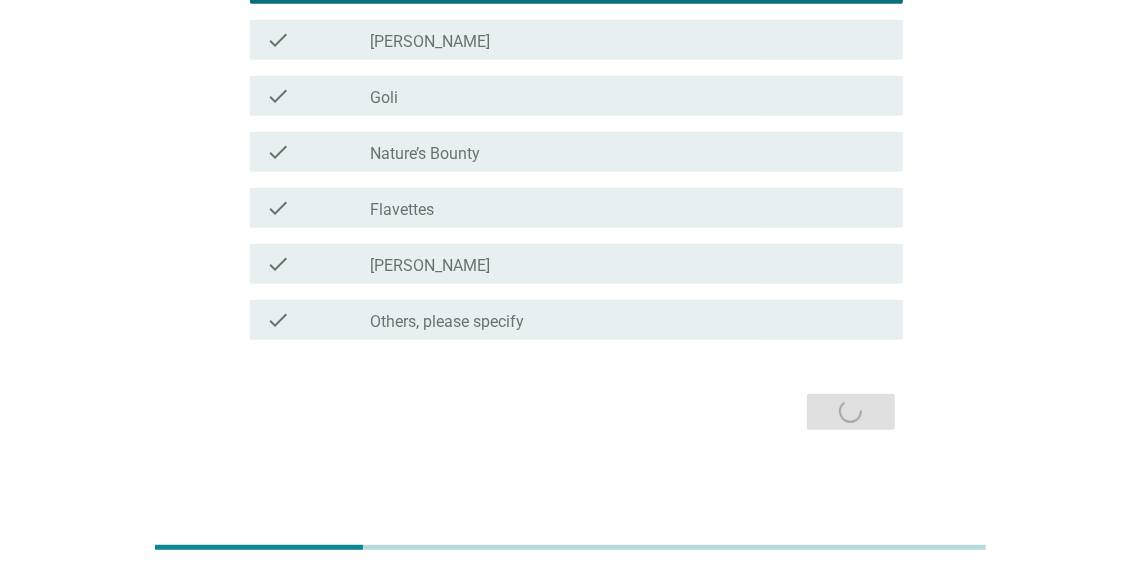 scroll, scrollTop: 0, scrollLeft: 0, axis: both 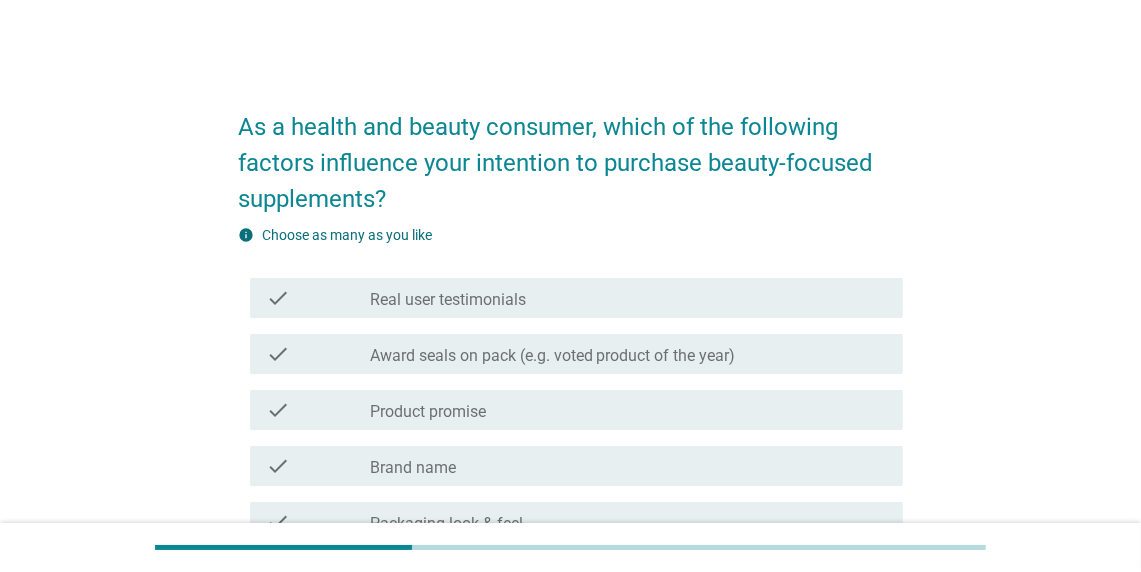 click on "check     check_box_outline_blank Real user testimonials" at bounding box center (576, 298) 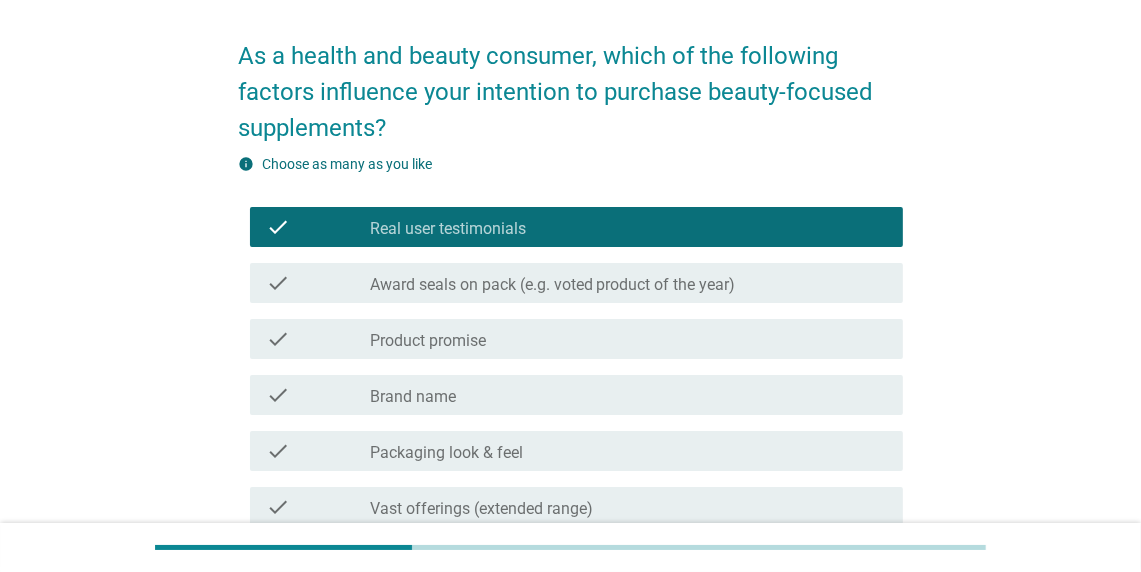 scroll, scrollTop: 99, scrollLeft: 0, axis: vertical 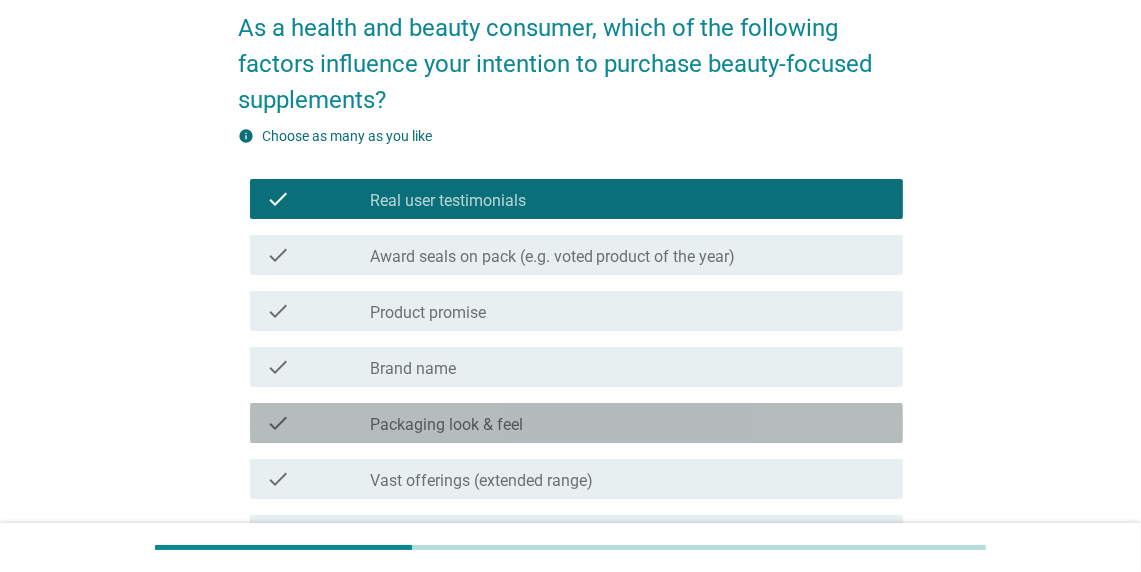 click on "Packaging look & feel" at bounding box center (446, 425) 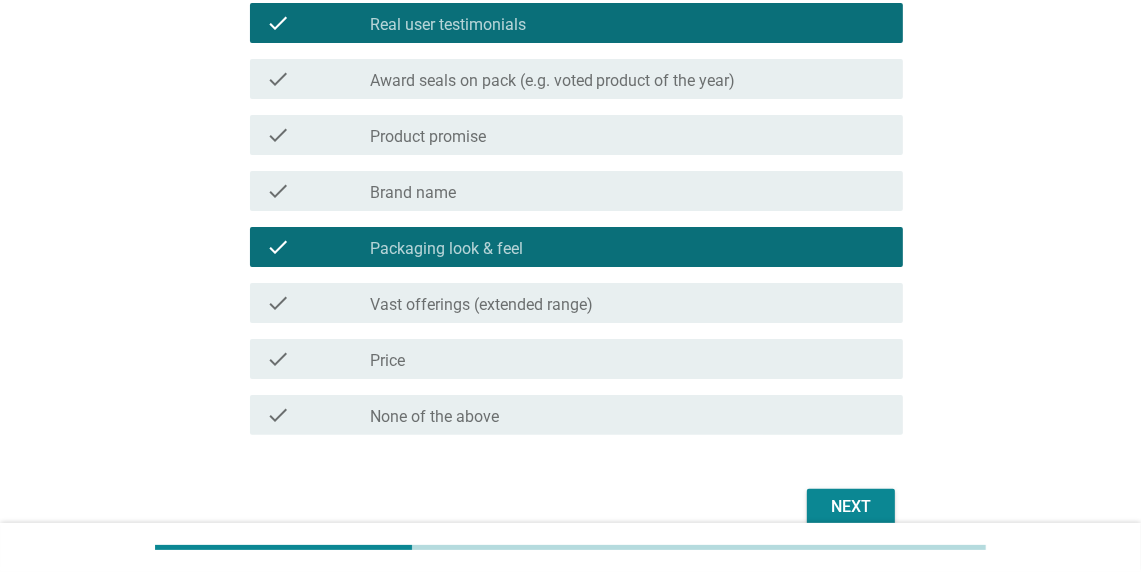 scroll, scrollTop: 299, scrollLeft: 0, axis: vertical 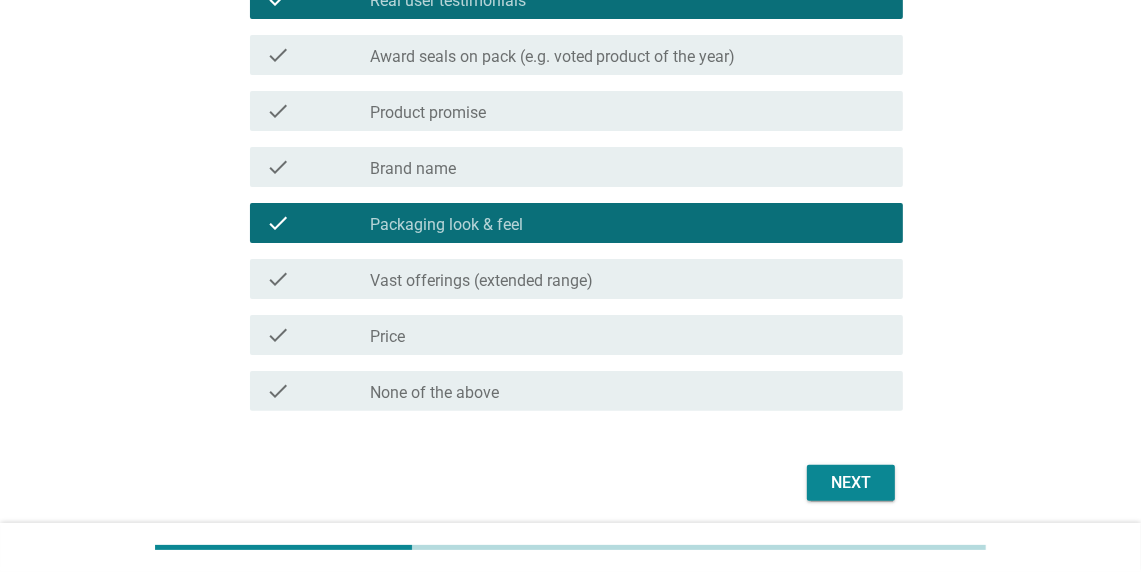 click on "Product promise" at bounding box center [428, 113] 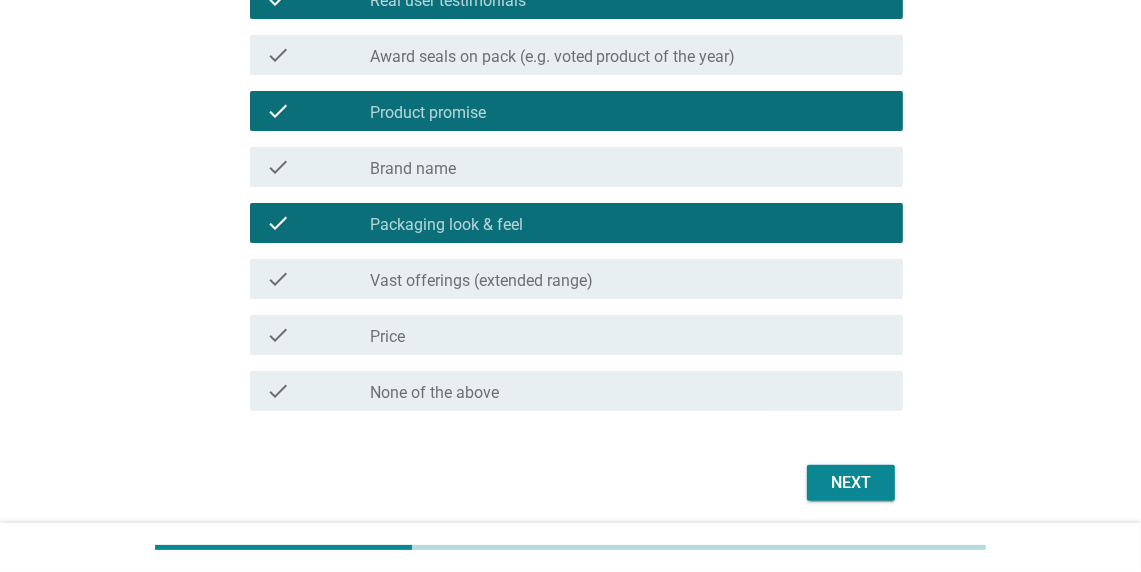 click on "Next" at bounding box center (851, 483) 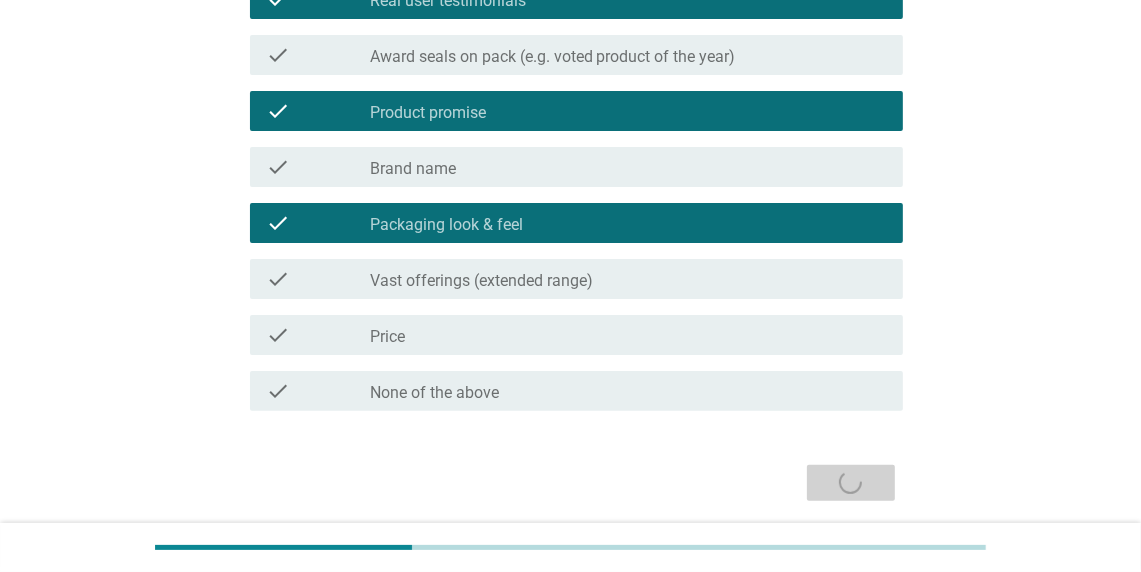 scroll, scrollTop: 0, scrollLeft: 0, axis: both 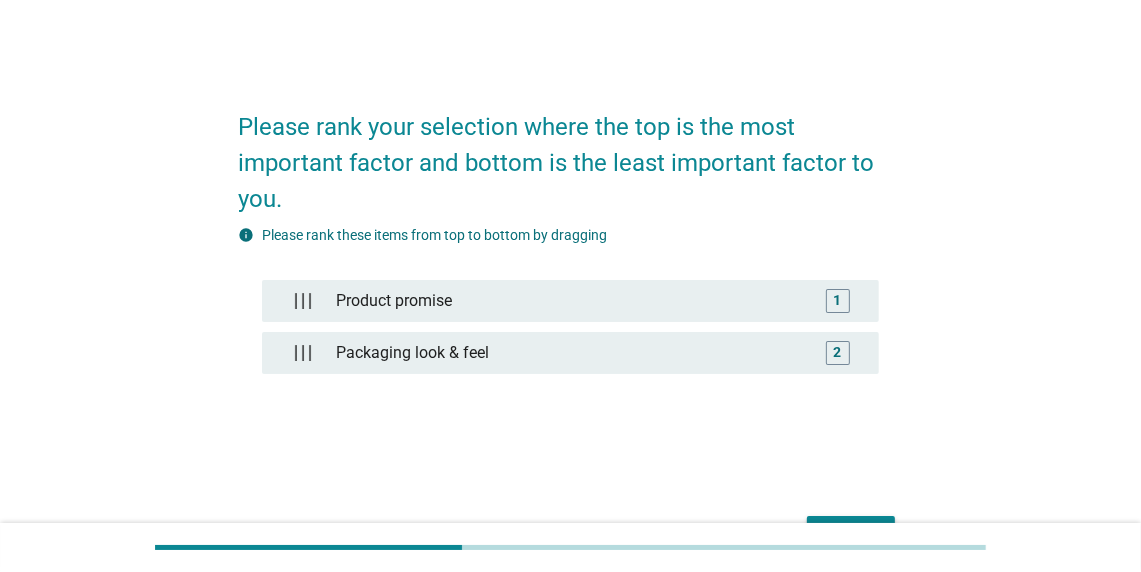type 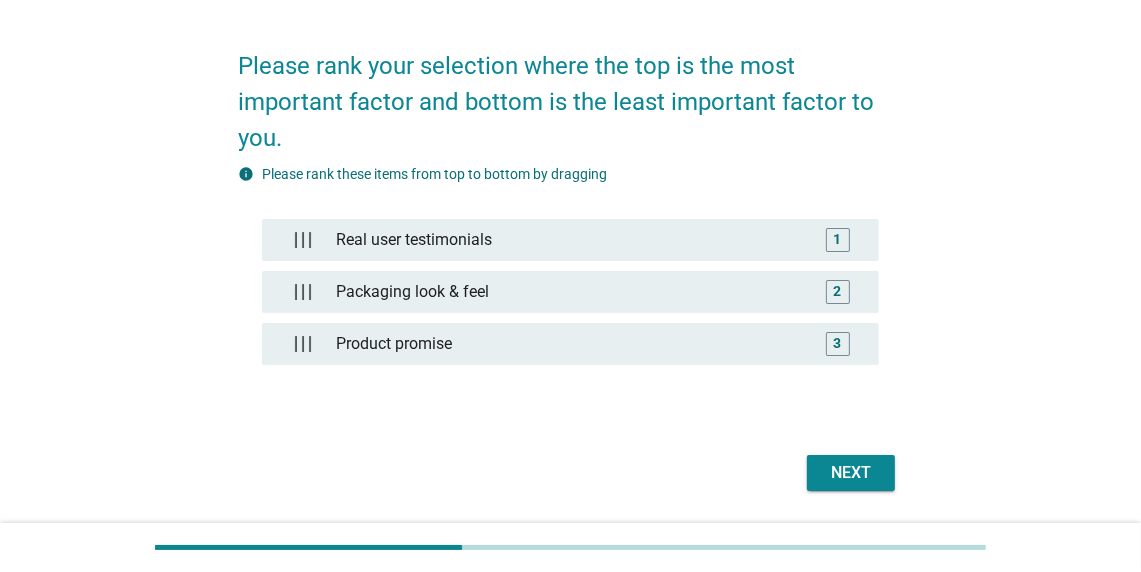 scroll, scrollTop: 99, scrollLeft: 0, axis: vertical 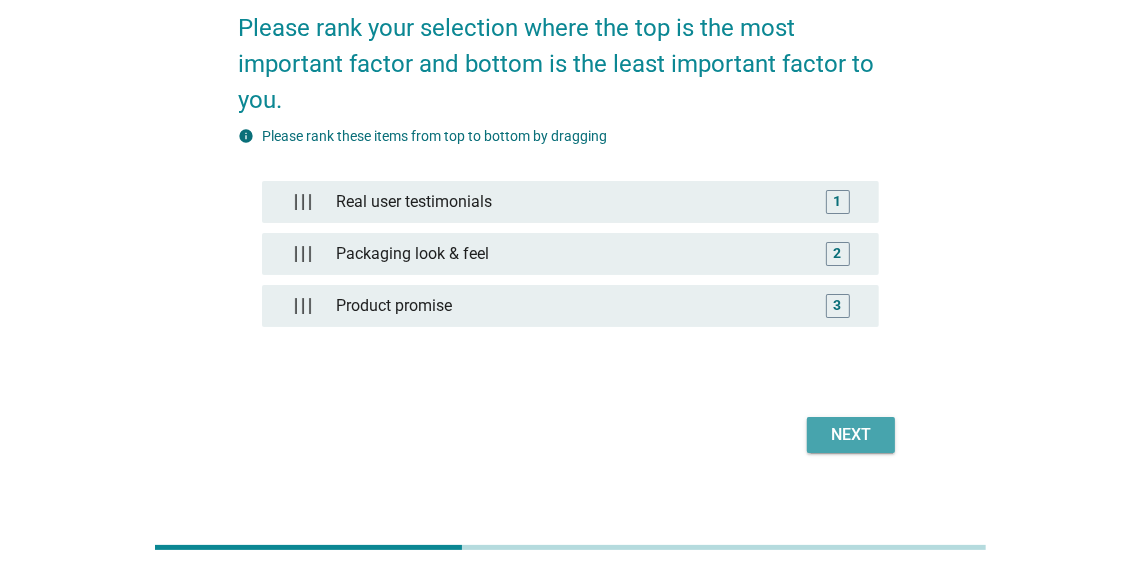 click on "Next" at bounding box center (851, 435) 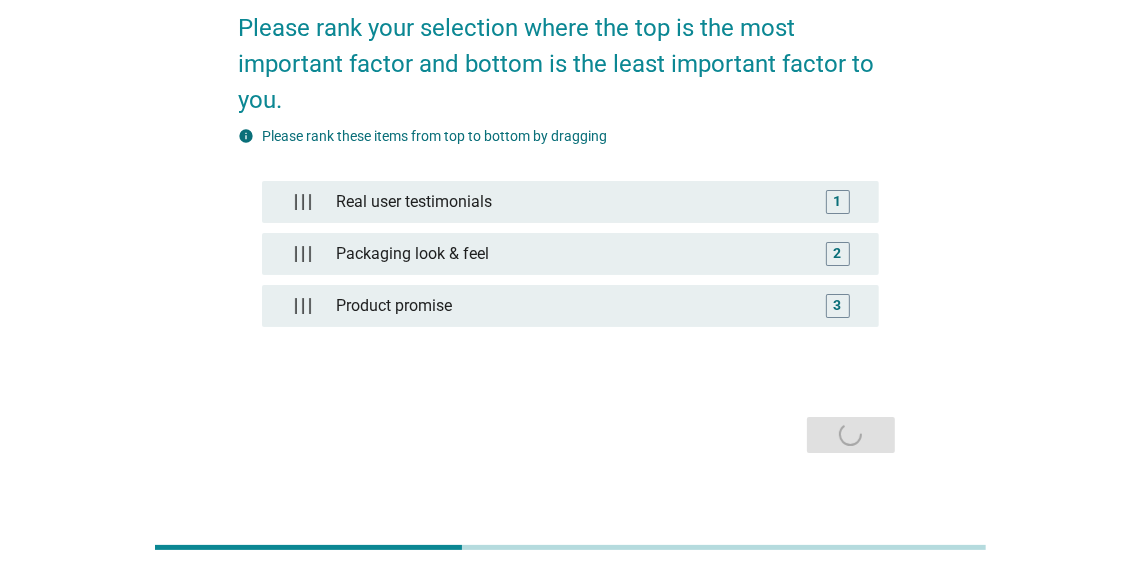 scroll, scrollTop: 0, scrollLeft: 0, axis: both 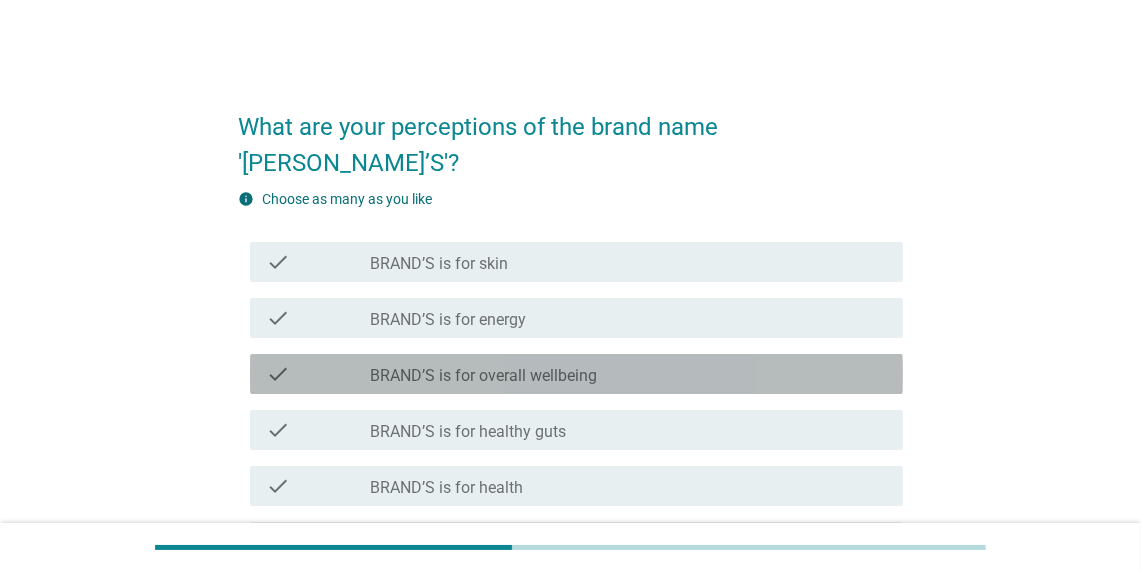 click on "check_box_outline_blank BRAND’S is for overall wellbeing" at bounding box center [628, 374] 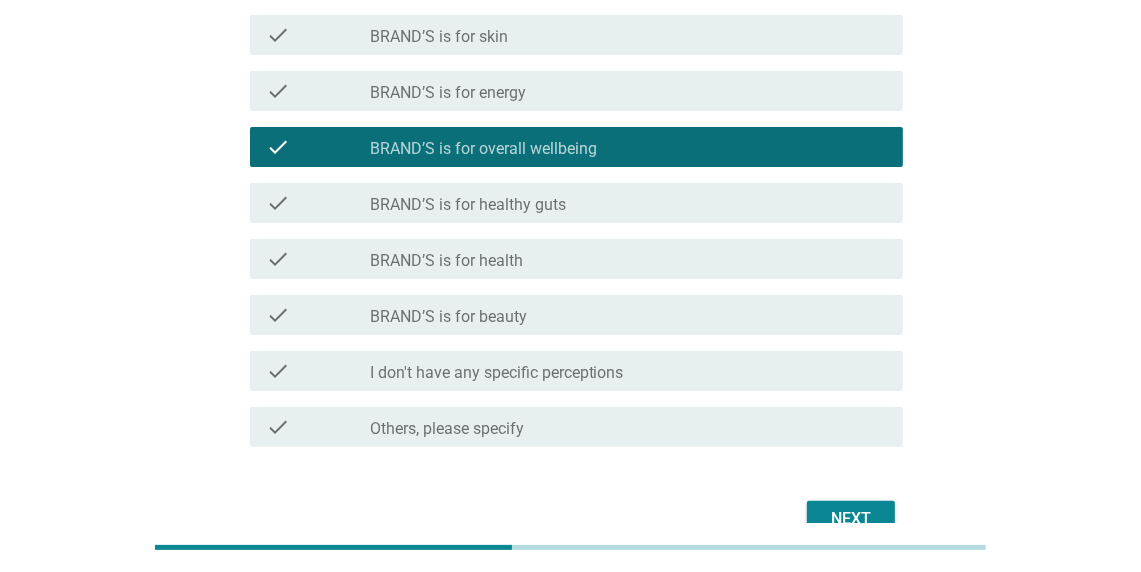 scroll, scrollTop: 198, scrollLeft: 0, axis: vertical 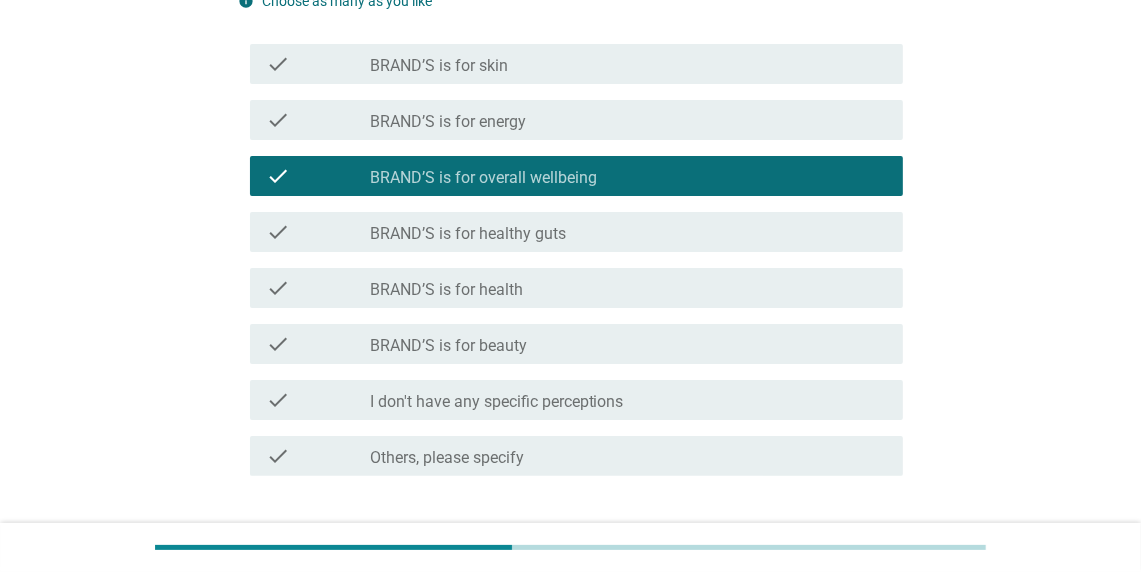 click on "Next" at bounding box center (851, 548) 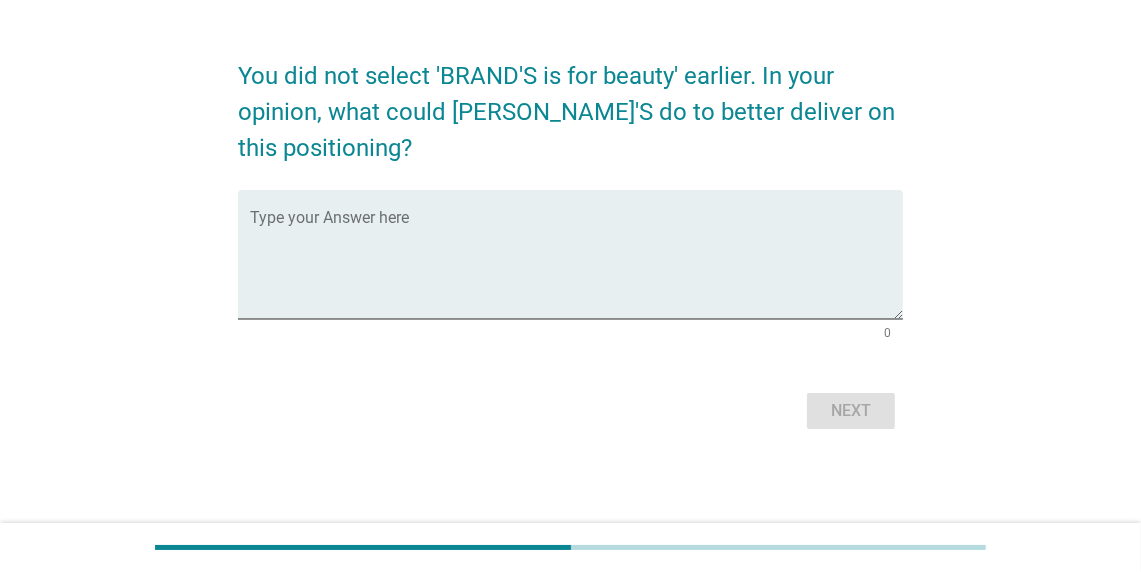 scroll, scrollTop: 0, scrollLeft: 0, axis: both 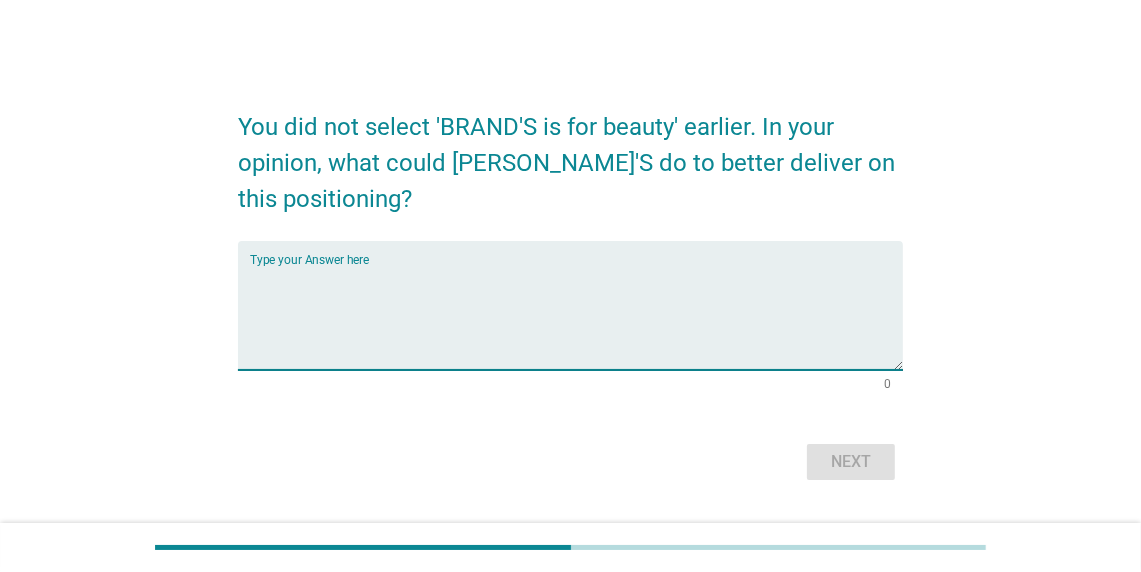 click at bounding box center [576, 317] 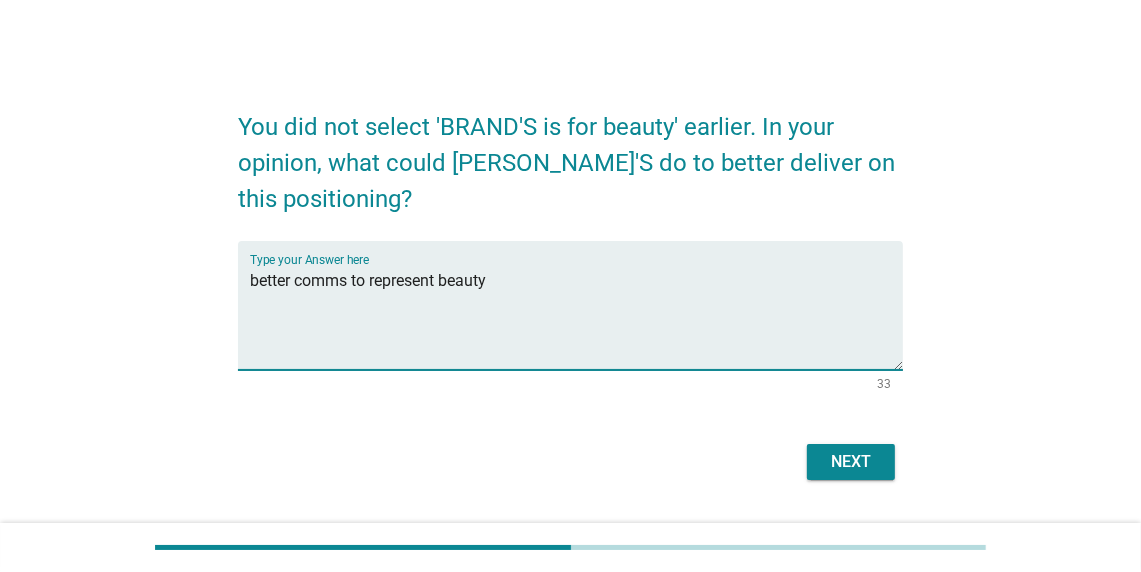 type on "better comms to represent beauty" 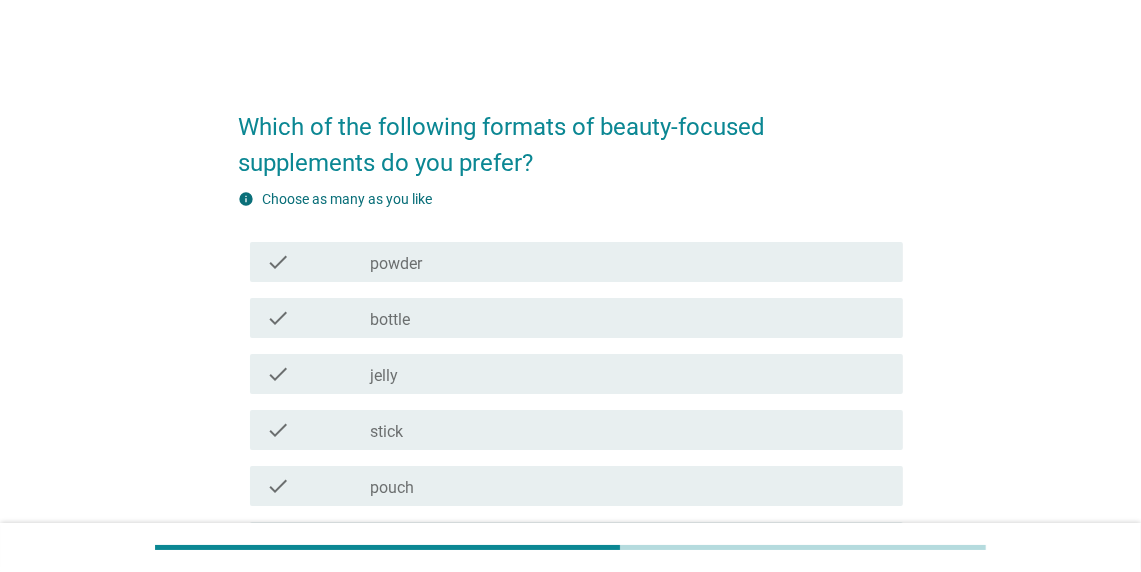 click on "check_box_outline_blank jelly" at bounding box center (628, 374) 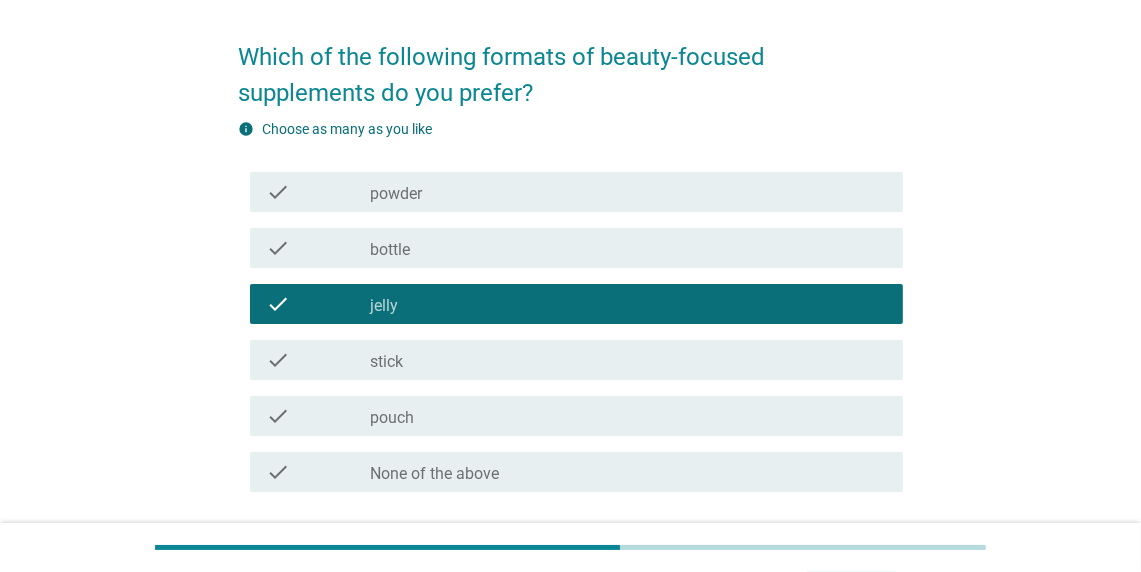 scroll, scrollTop: 99, scrollLeft: 0, axis: vertical 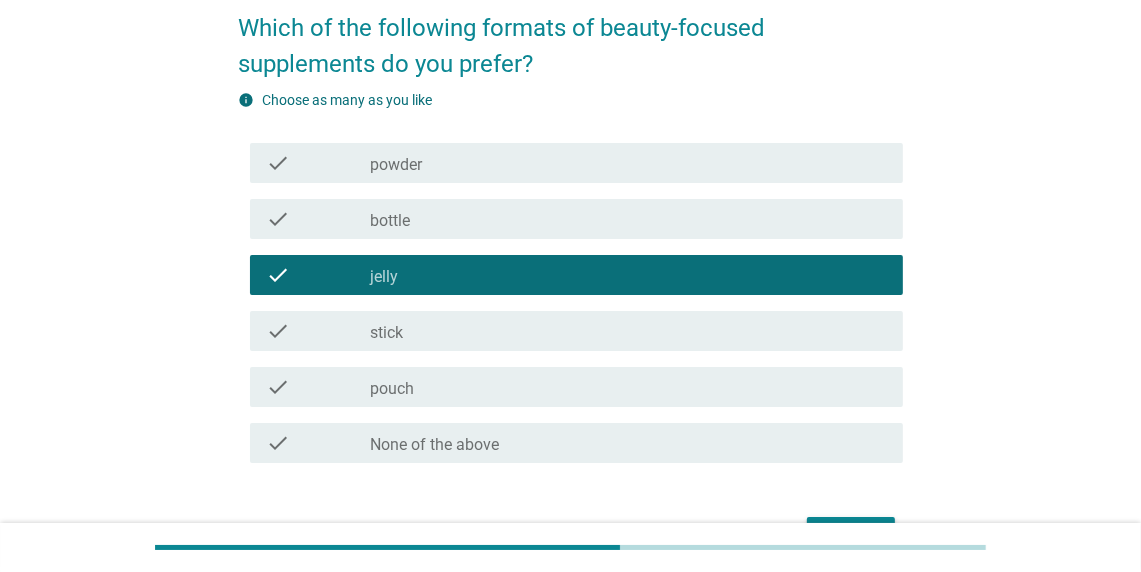 click on "check     check_box_outline_blank bottle" at bounding box center [576, 219] 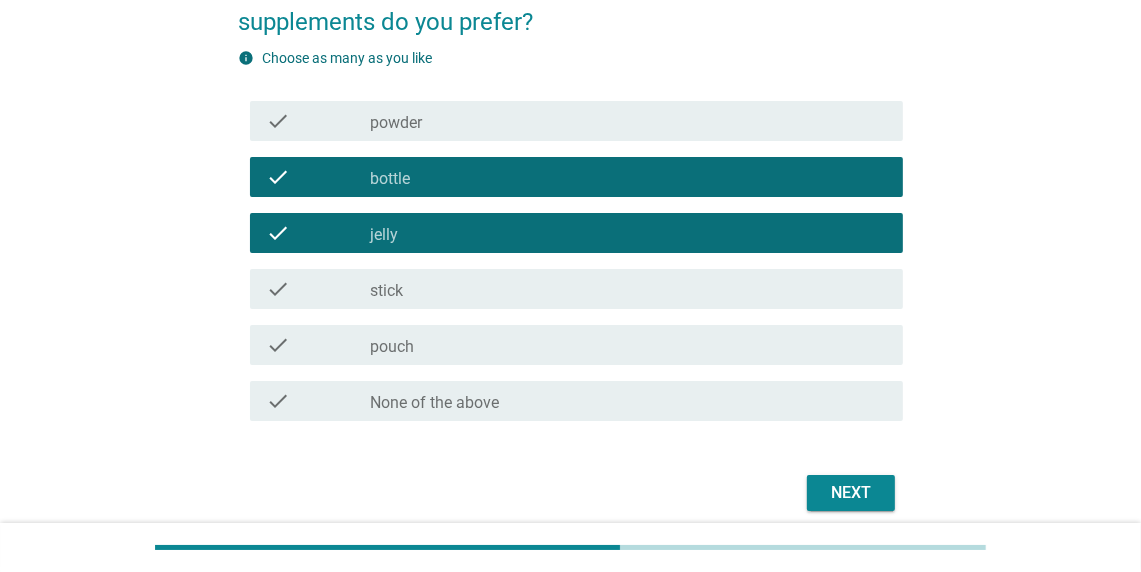 scroll, scrollTop: 199, scrollLeft: 0, axis: vertical 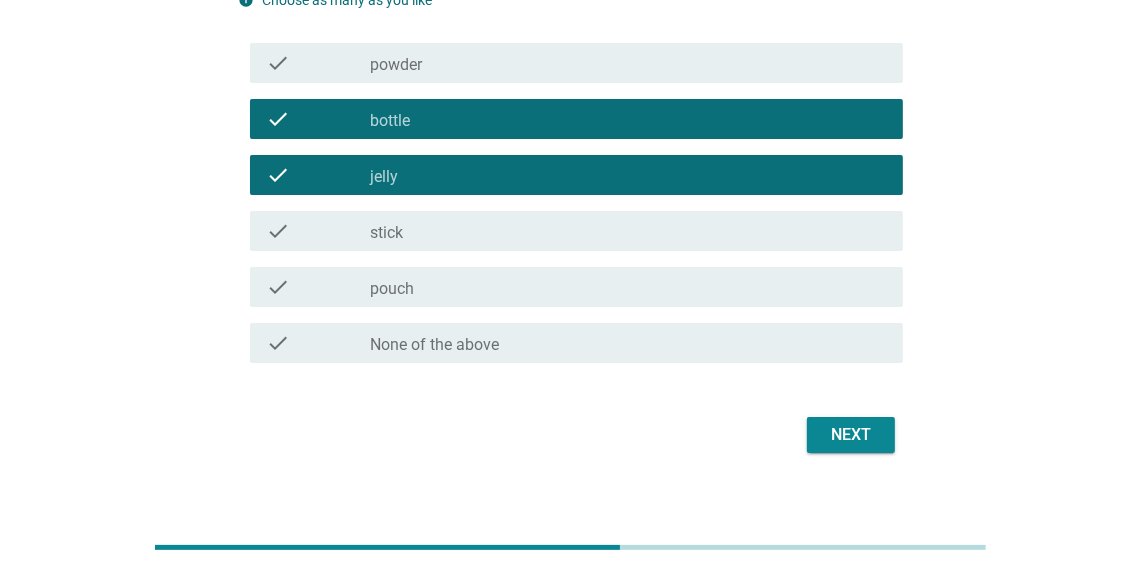 click on "Next" at bounding box center (851, 435) 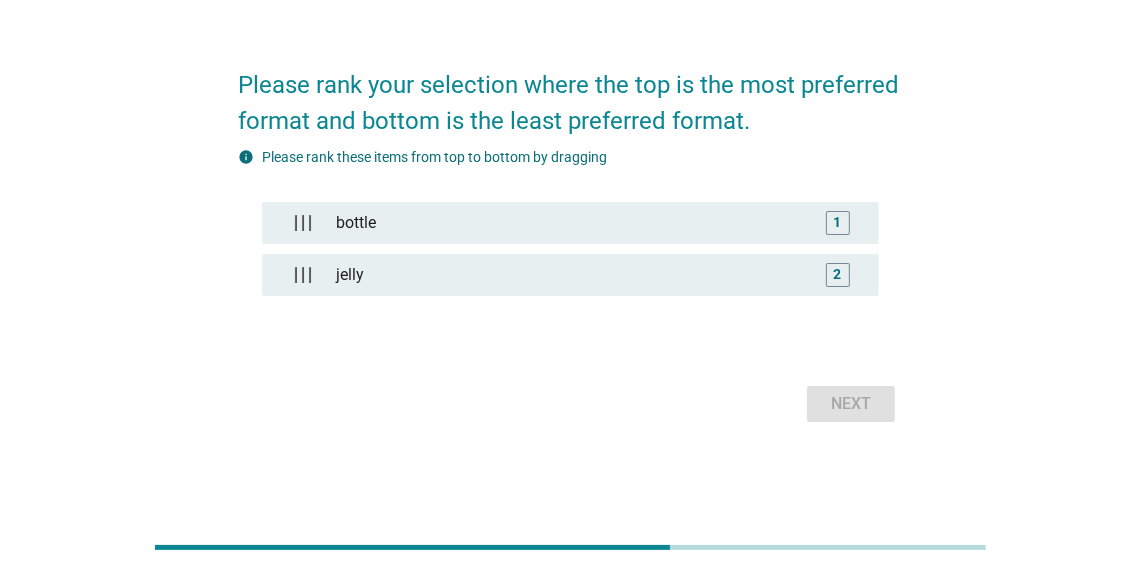 scroll, scrollTop: 0, scrollLeft: 0, axis: both 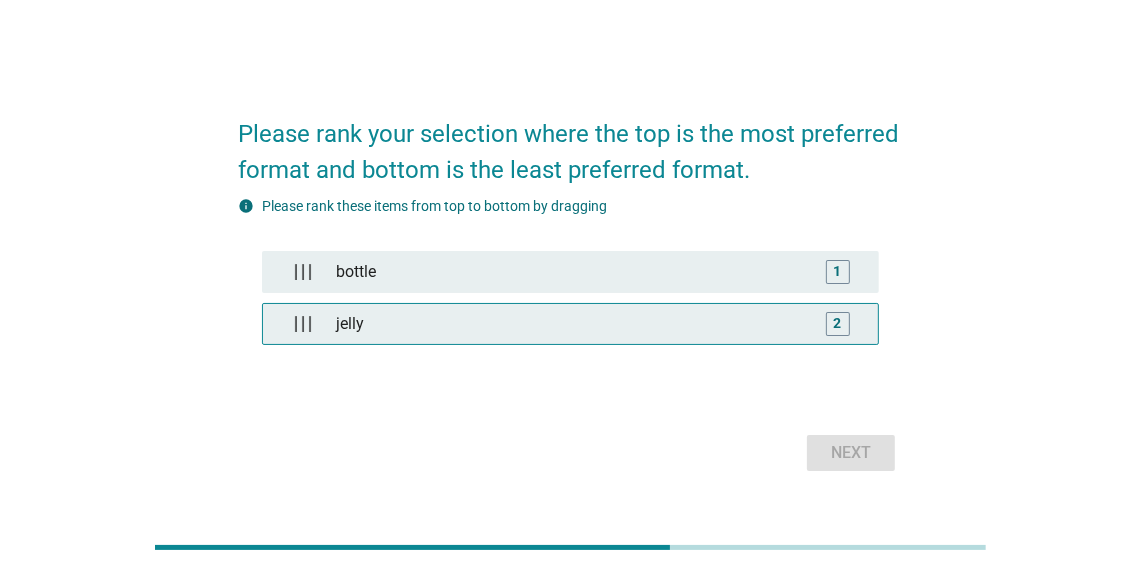 type 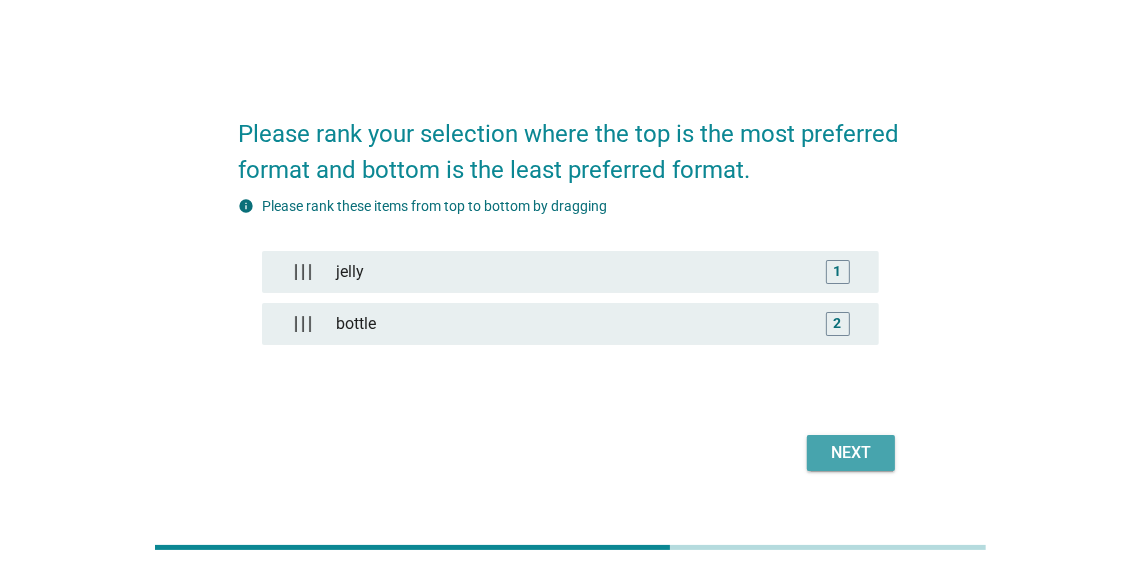 click on "Next" at bounding box center [851, 453] 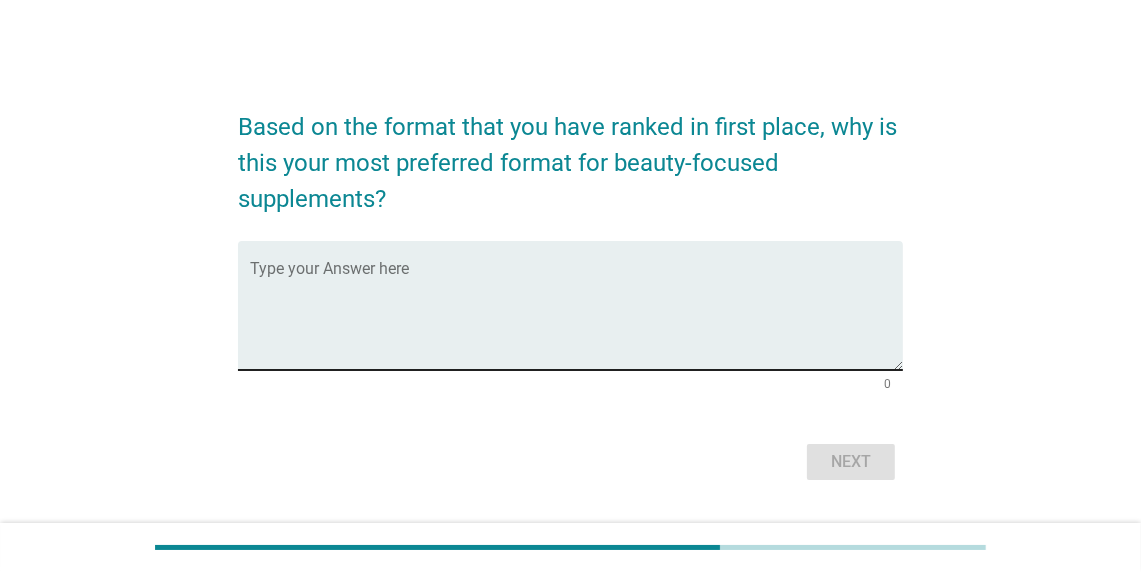 click at bounding box center [576, 317] 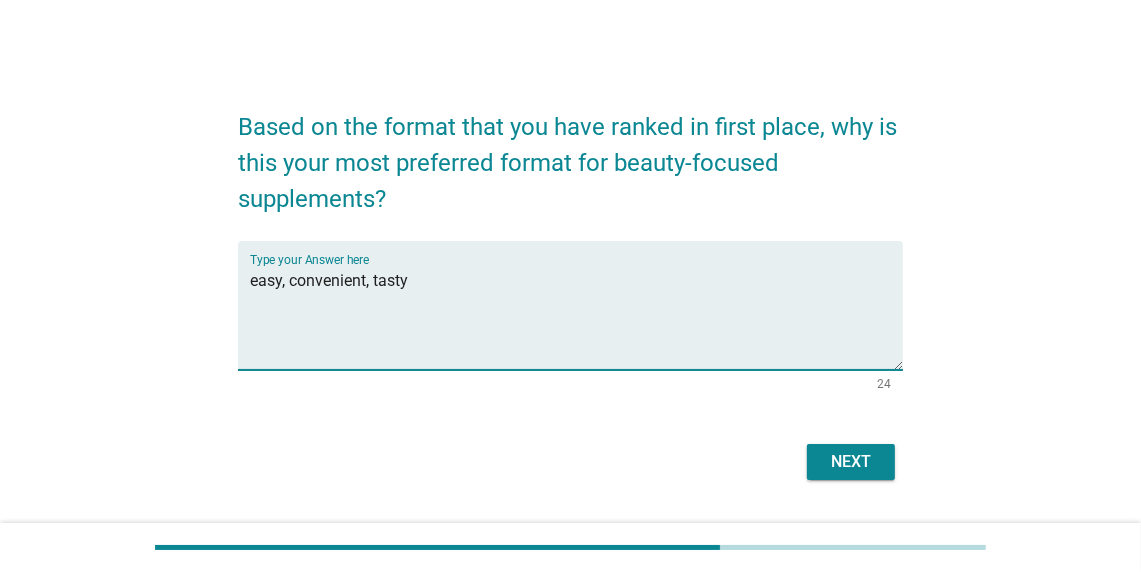 type on "easy, convenient, tasty" 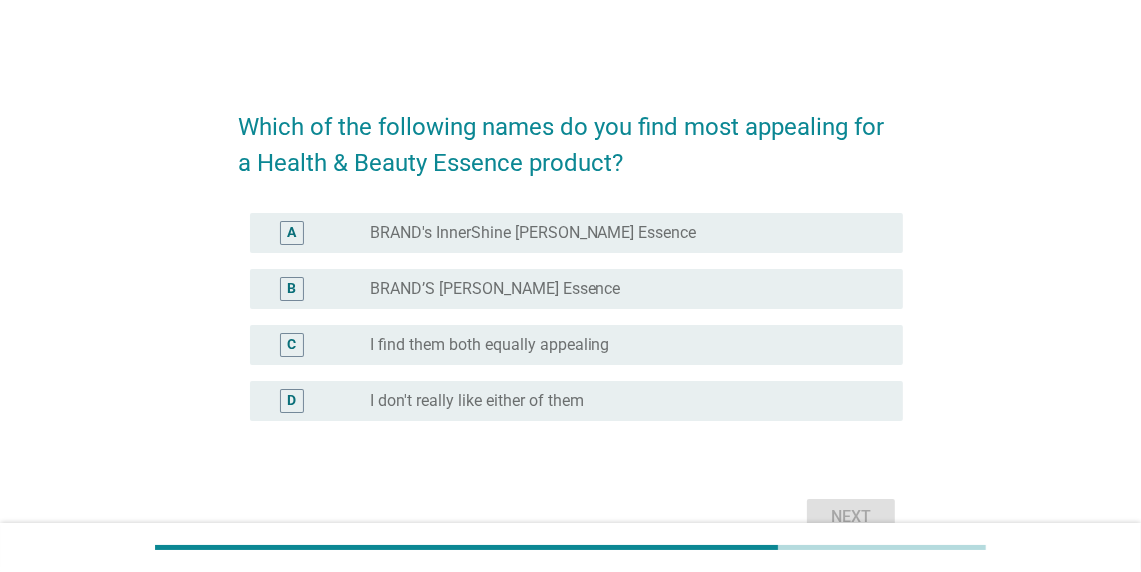 click on "I find them both equally appealing" at bounding box center (490, 345) 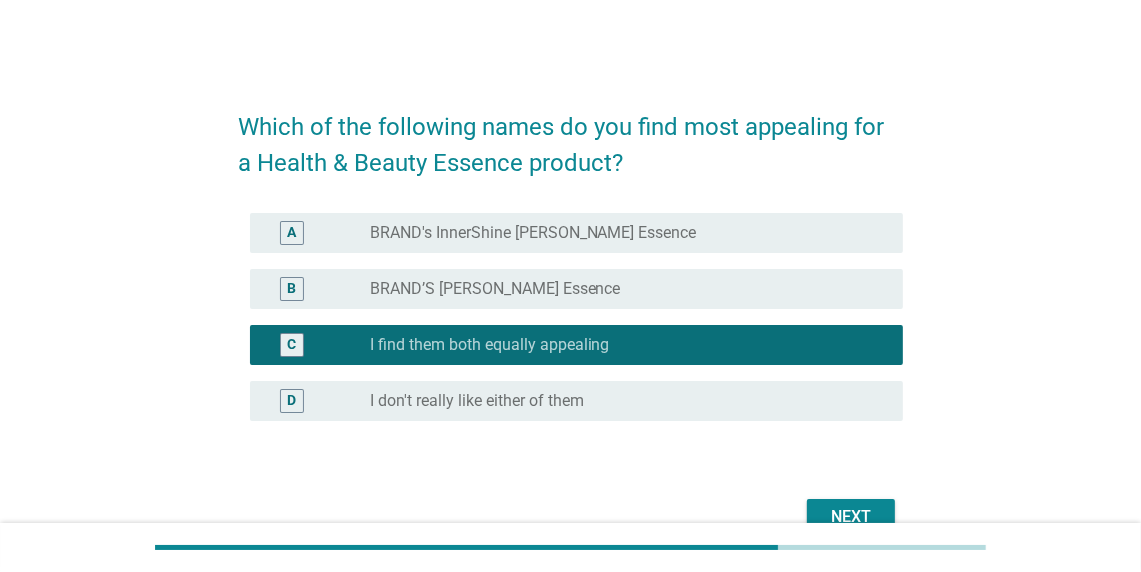 click on "Next" at bounding box center [851, 517] 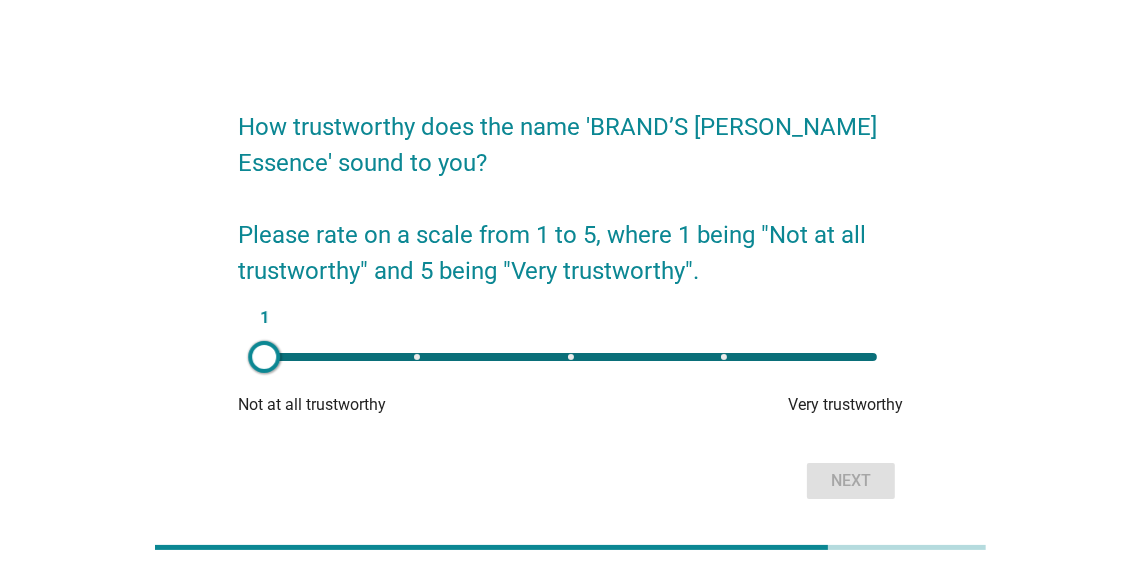 click on "1" at bounding box center [570, 357] 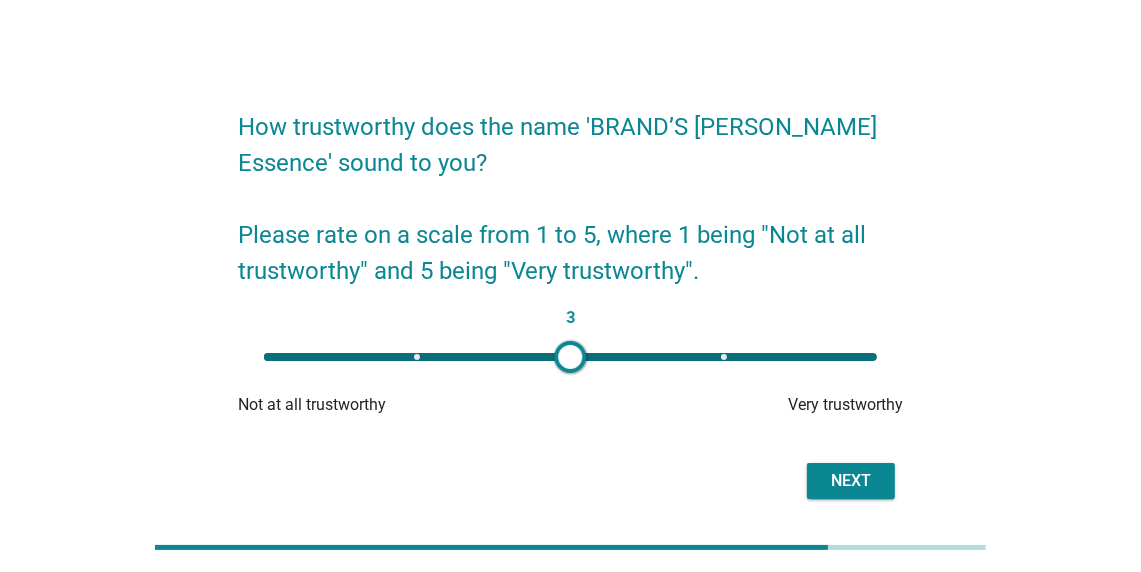 click on "Next" at bounding box center [851, 481] 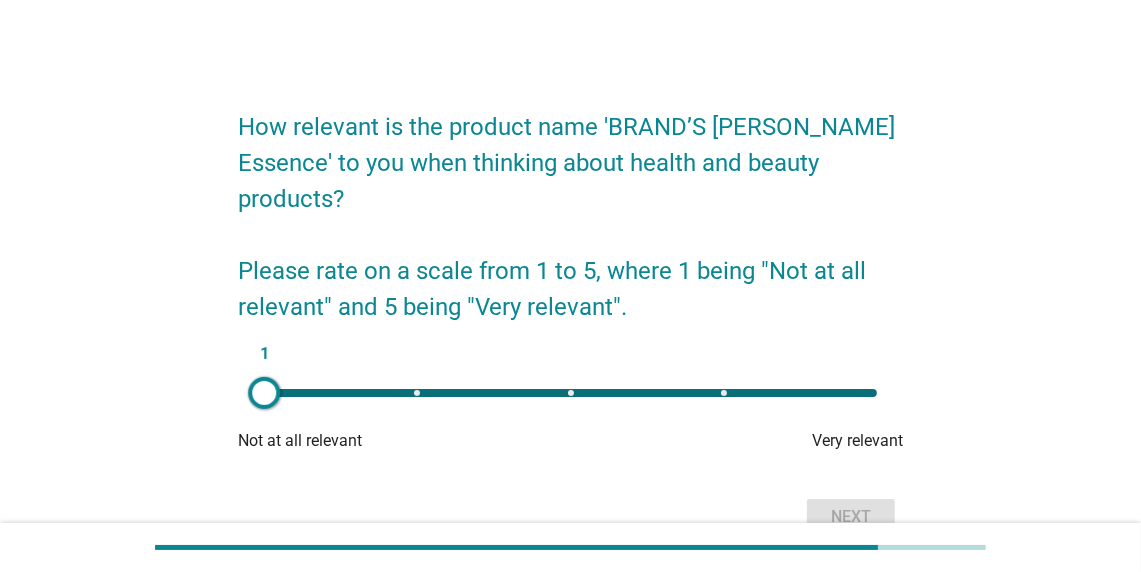 click on "1" at bounding box center [570, 393] 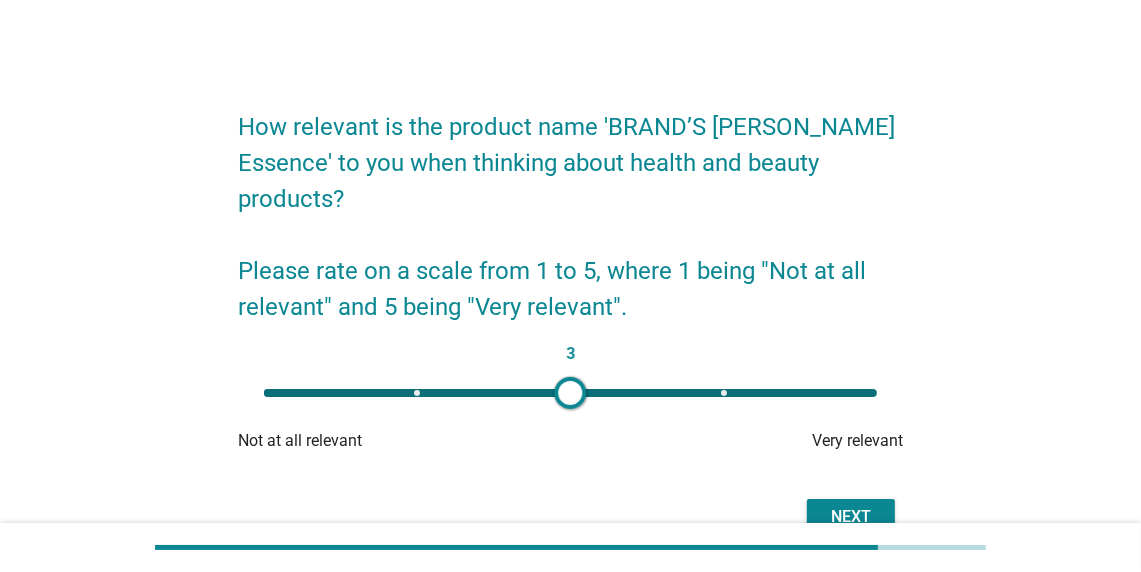 click on "Next" at bounding box center (851, 517) 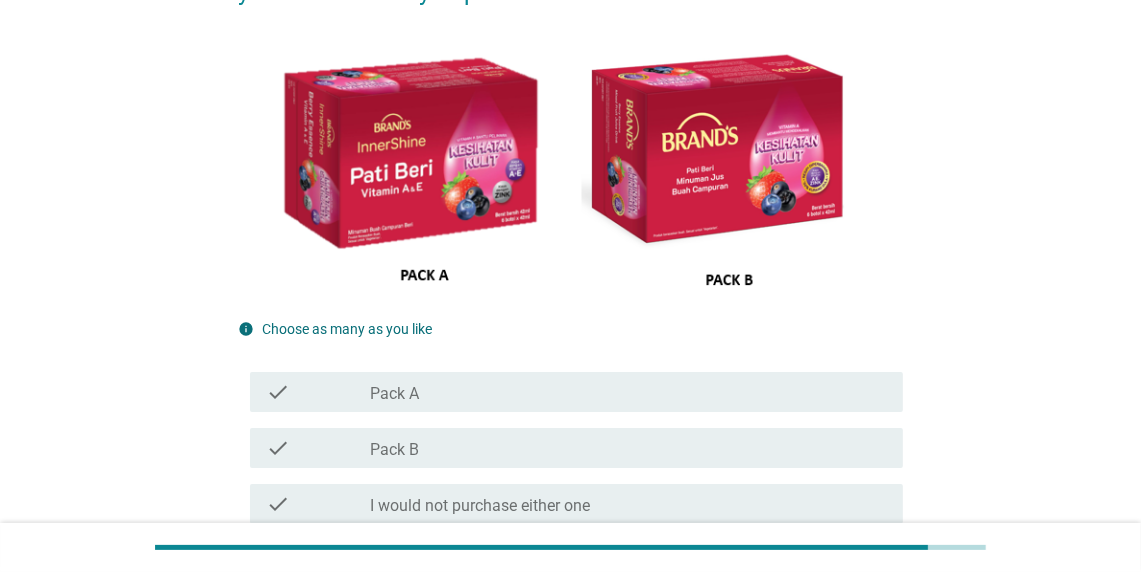 scroll, scrollTop: 199, scrollLeft: 0, axis: vertical 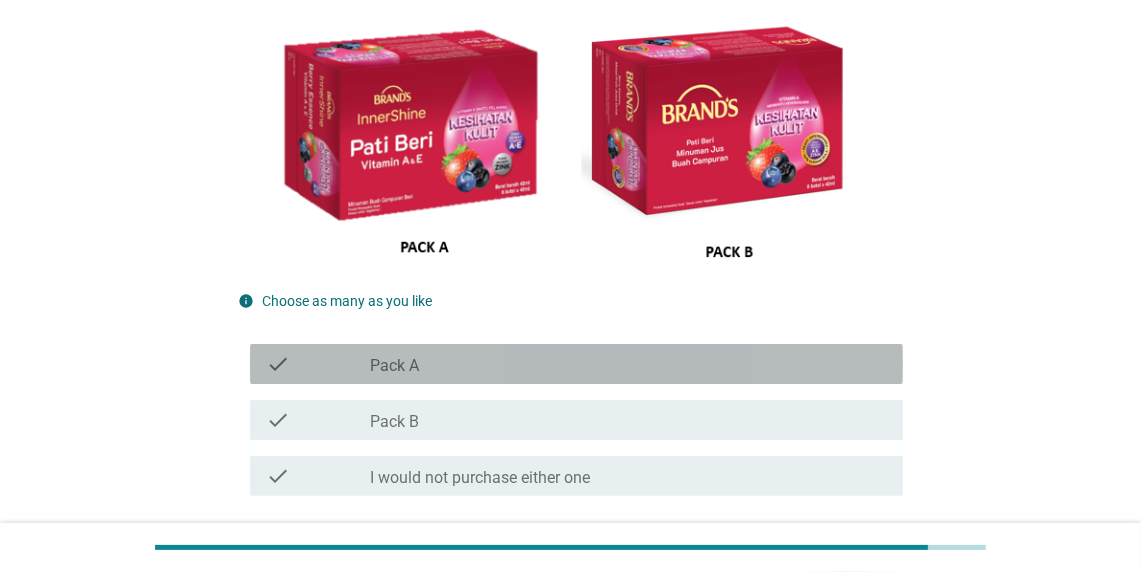 click on "Pack A" at bounding box center (394, 366) 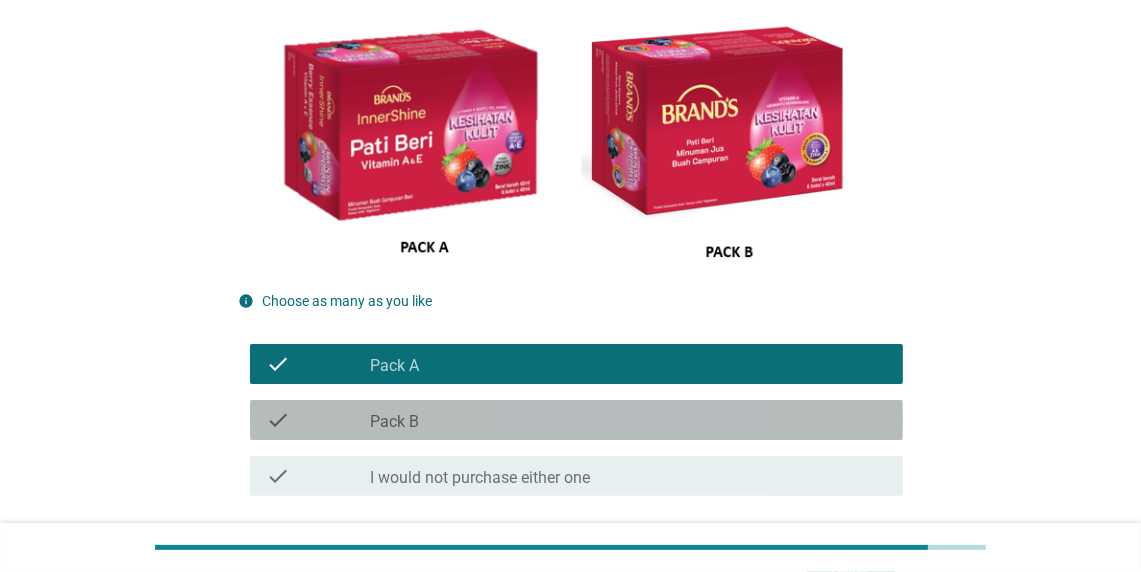 click on "check_box_outline_blank Pack B" at bounding box center [628, 420] 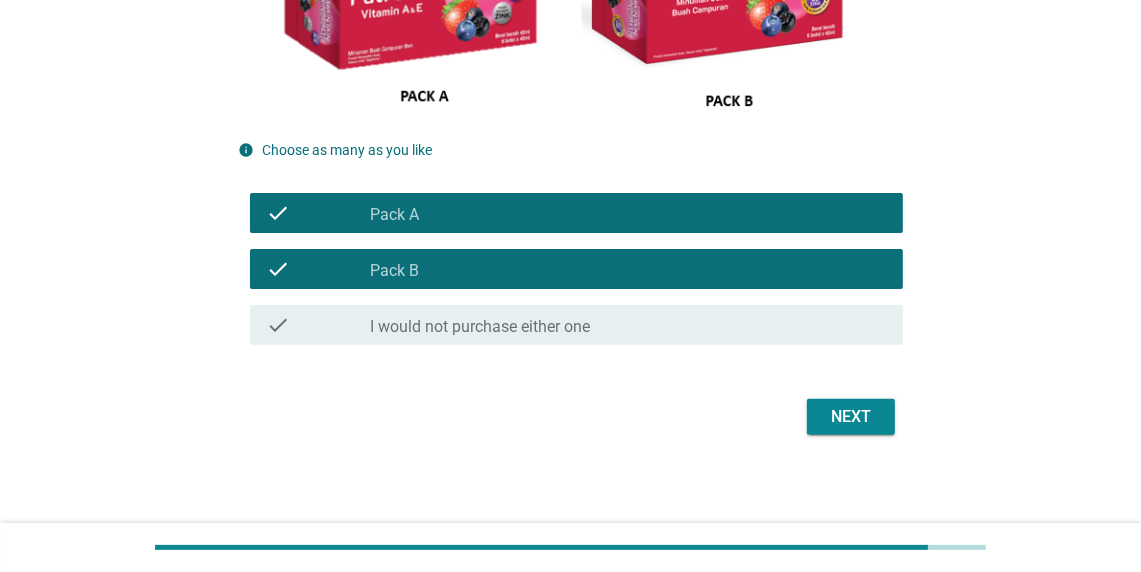 scroll, scrollTop: 356, scrollLeft: 0, axis: vertical 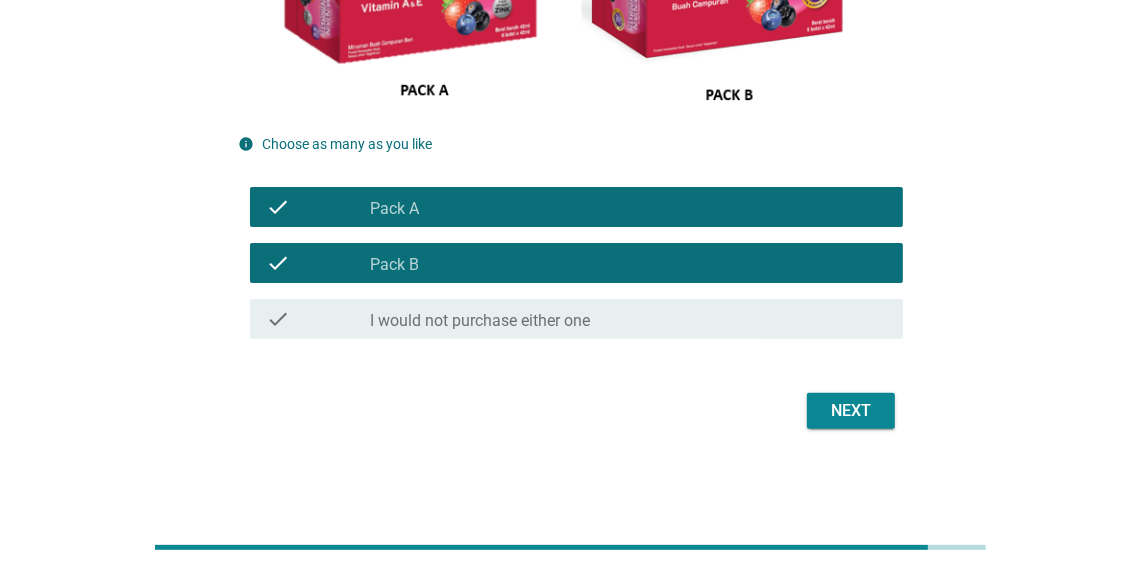 click on "Next" at bounding box center (851, 411) 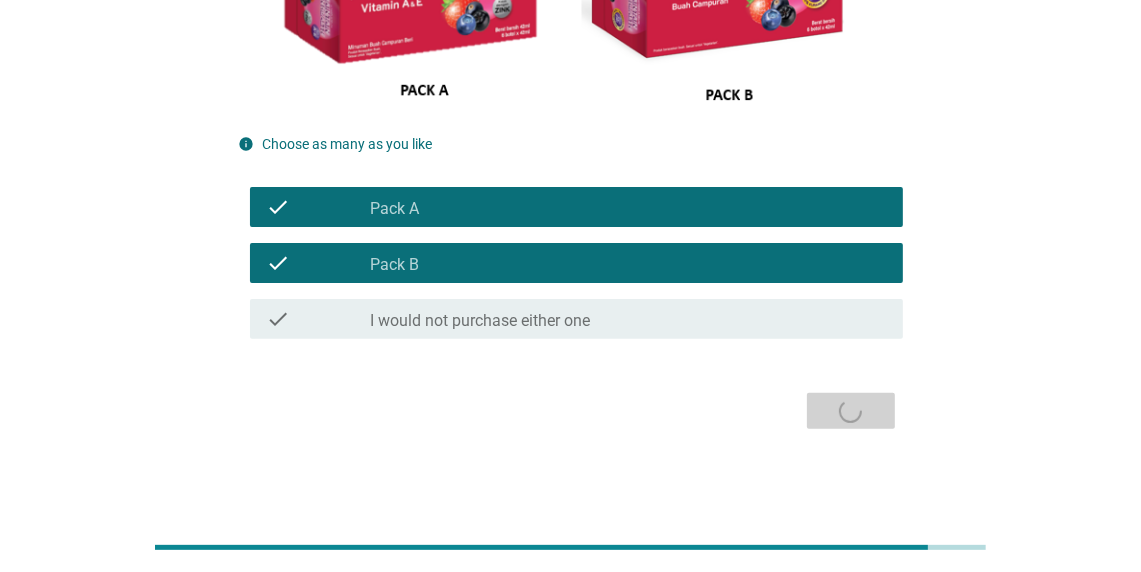 scroll, scrollTop: 0, scrollLeft: 0, axis: both 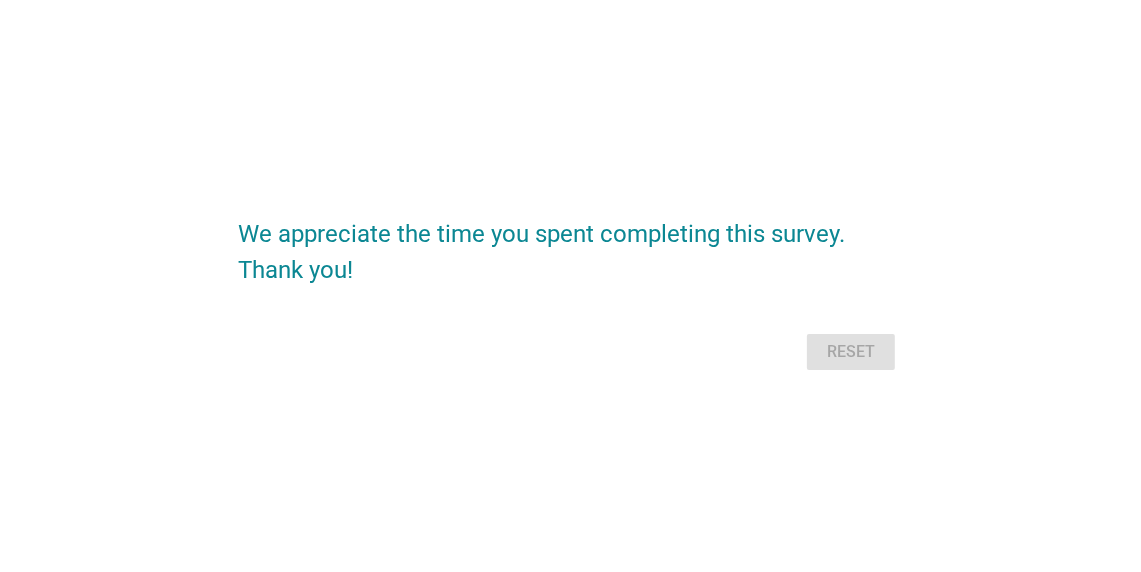 click on "Reset" at bounding box center [570, 352] 